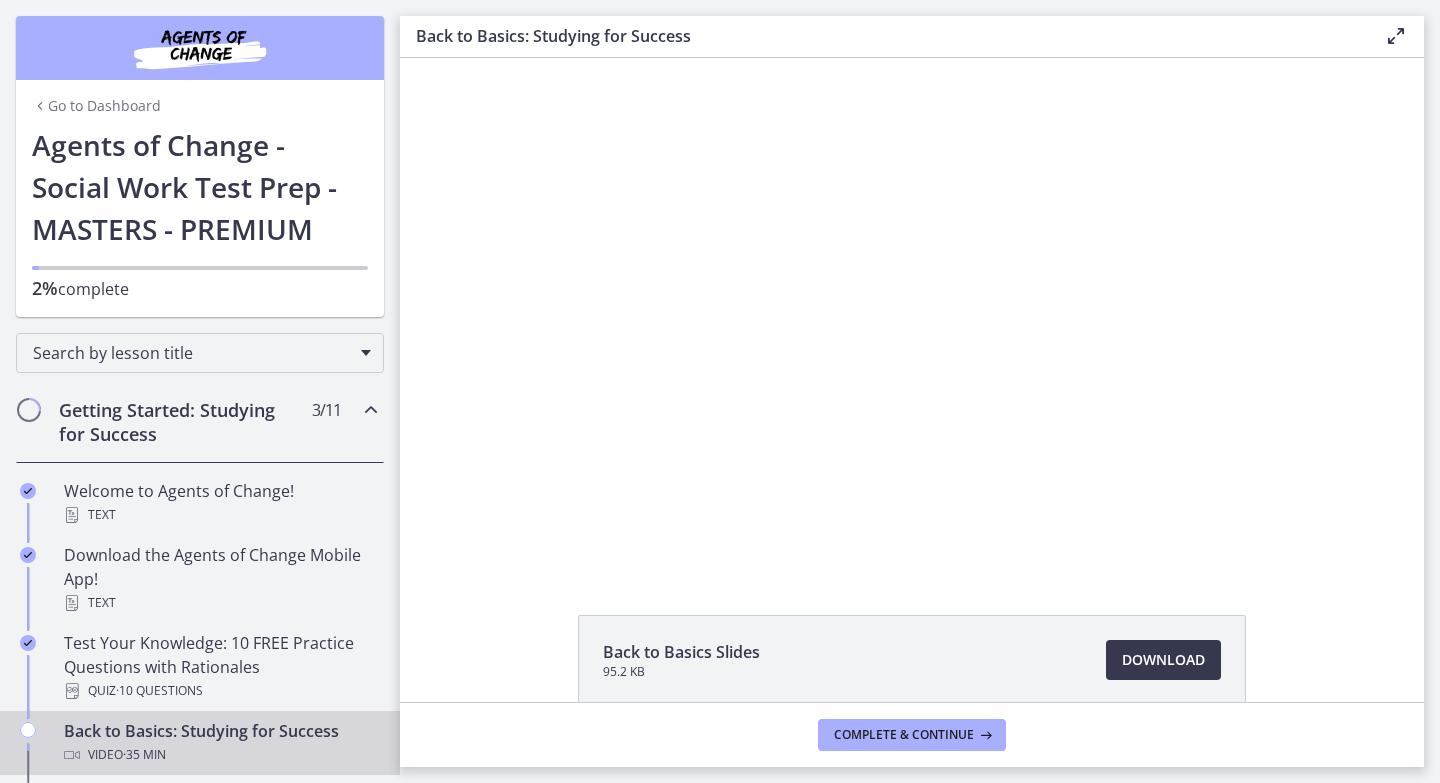 scroll, scrollTop: 0, scrollLeft: 0, axis: both 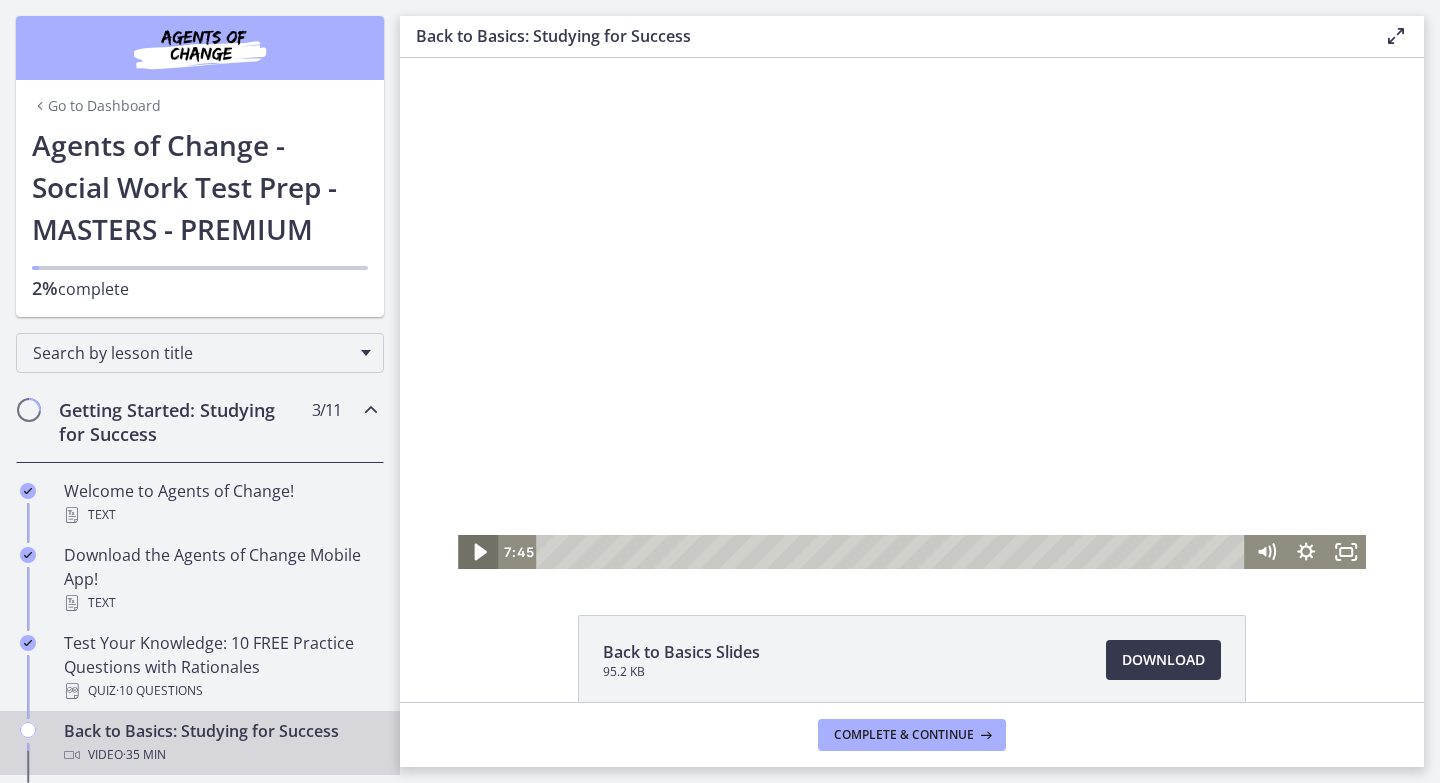 click 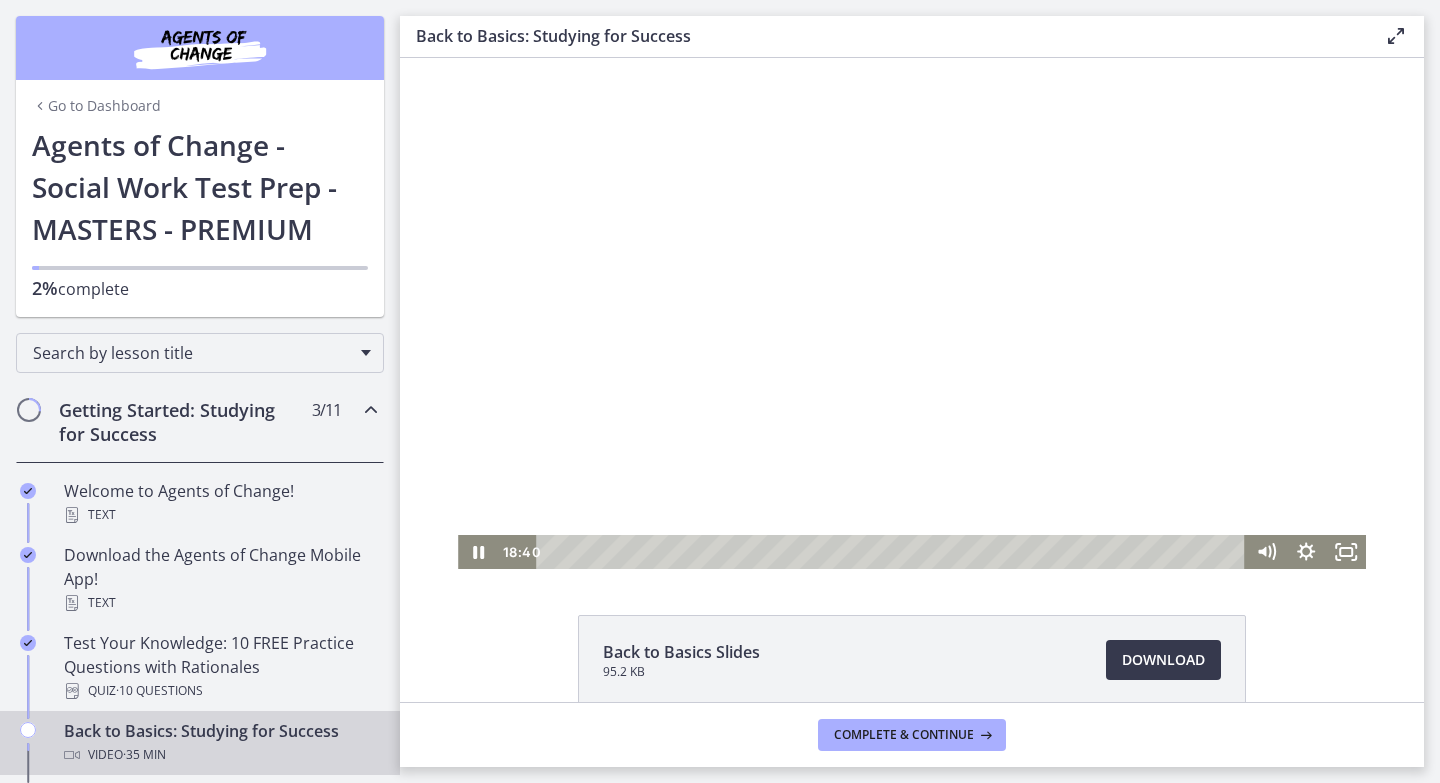 click at bounding box center [912, 313] 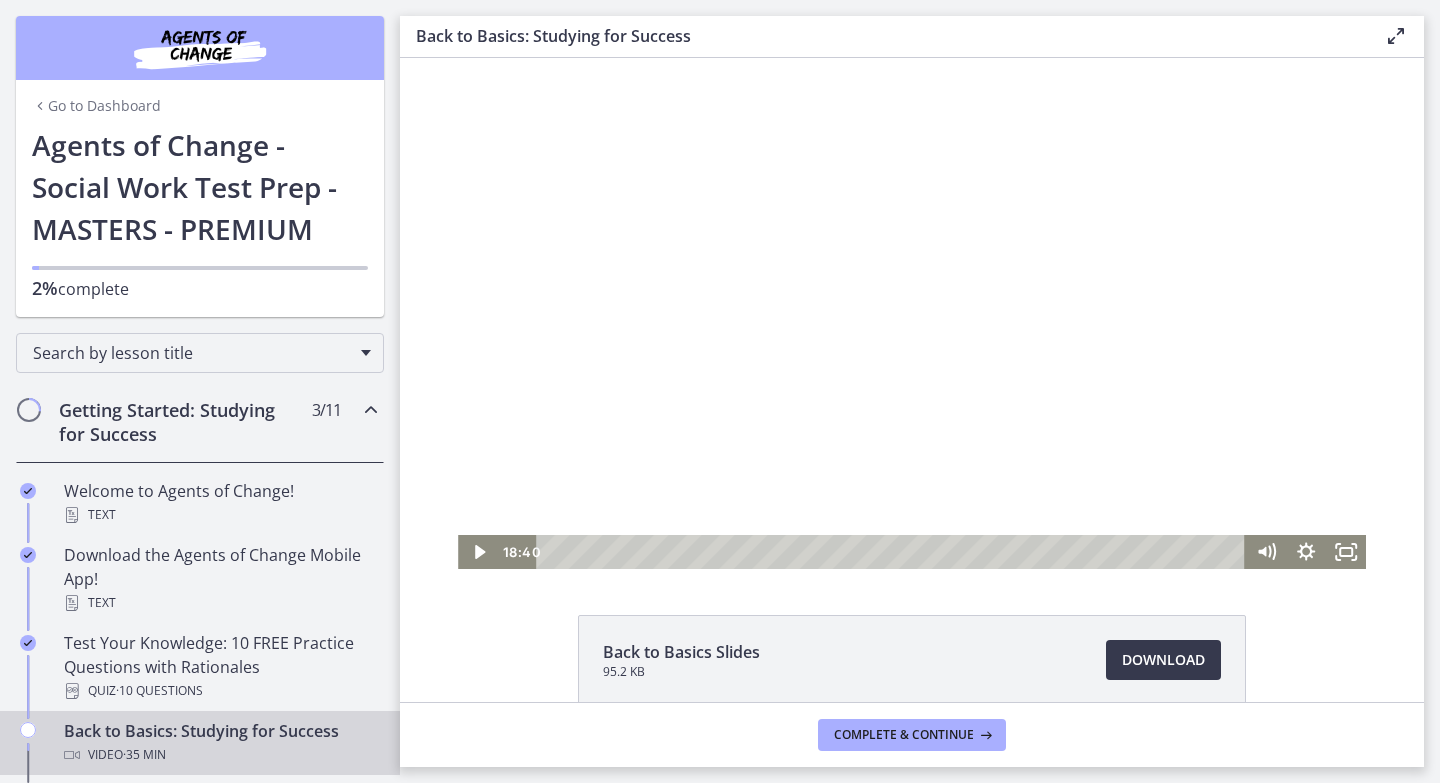 click at bounding box center (912, 313) 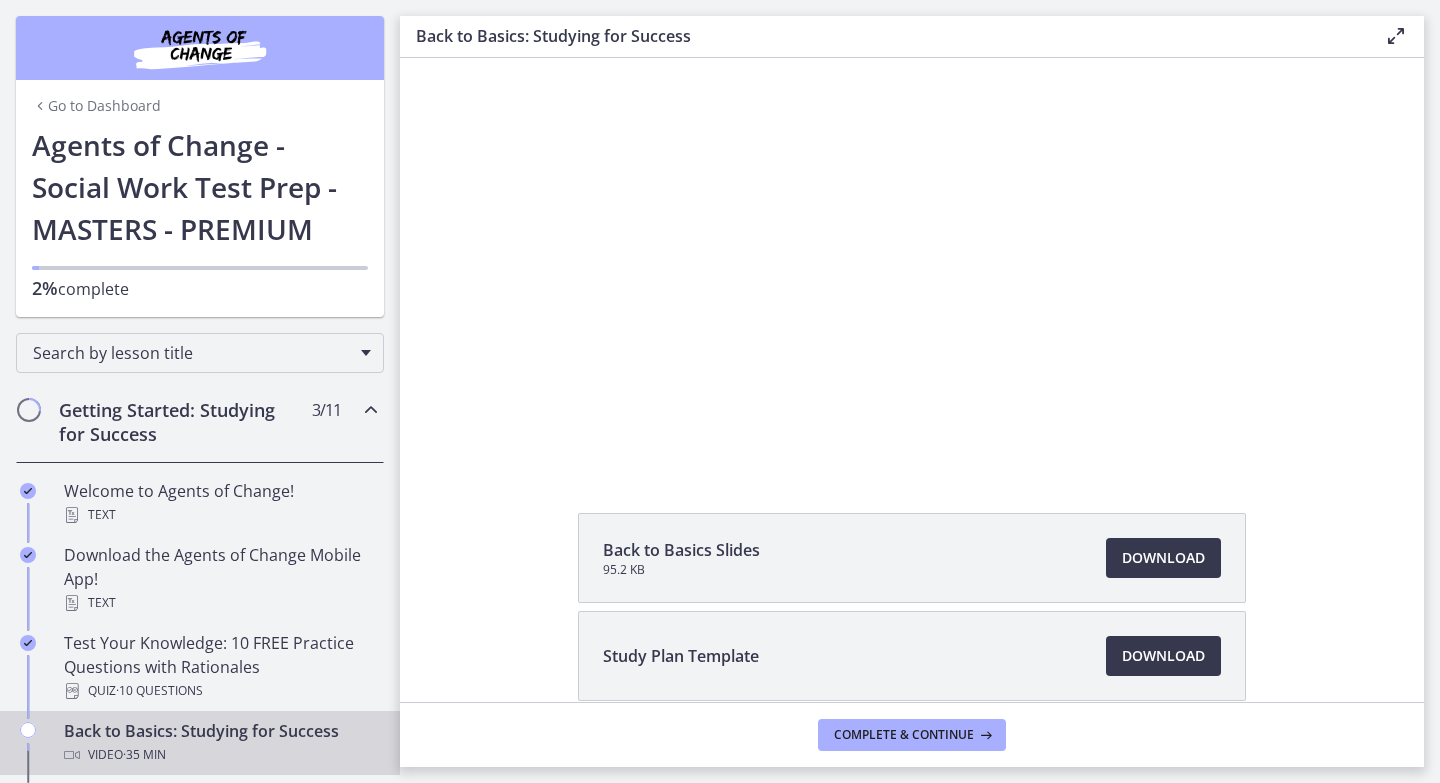 scroll, scrollTop: 0, scrollLeft: 0, axis: both 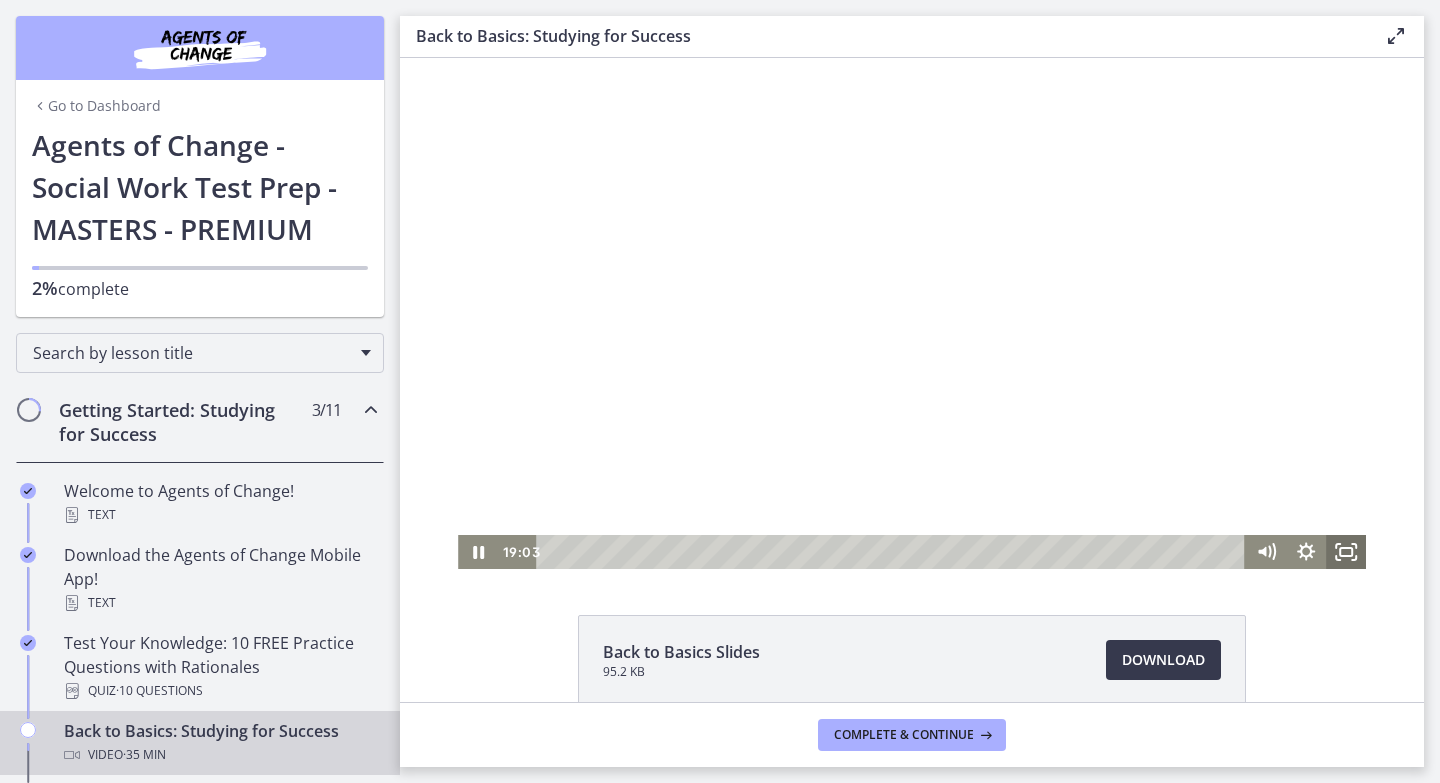 click 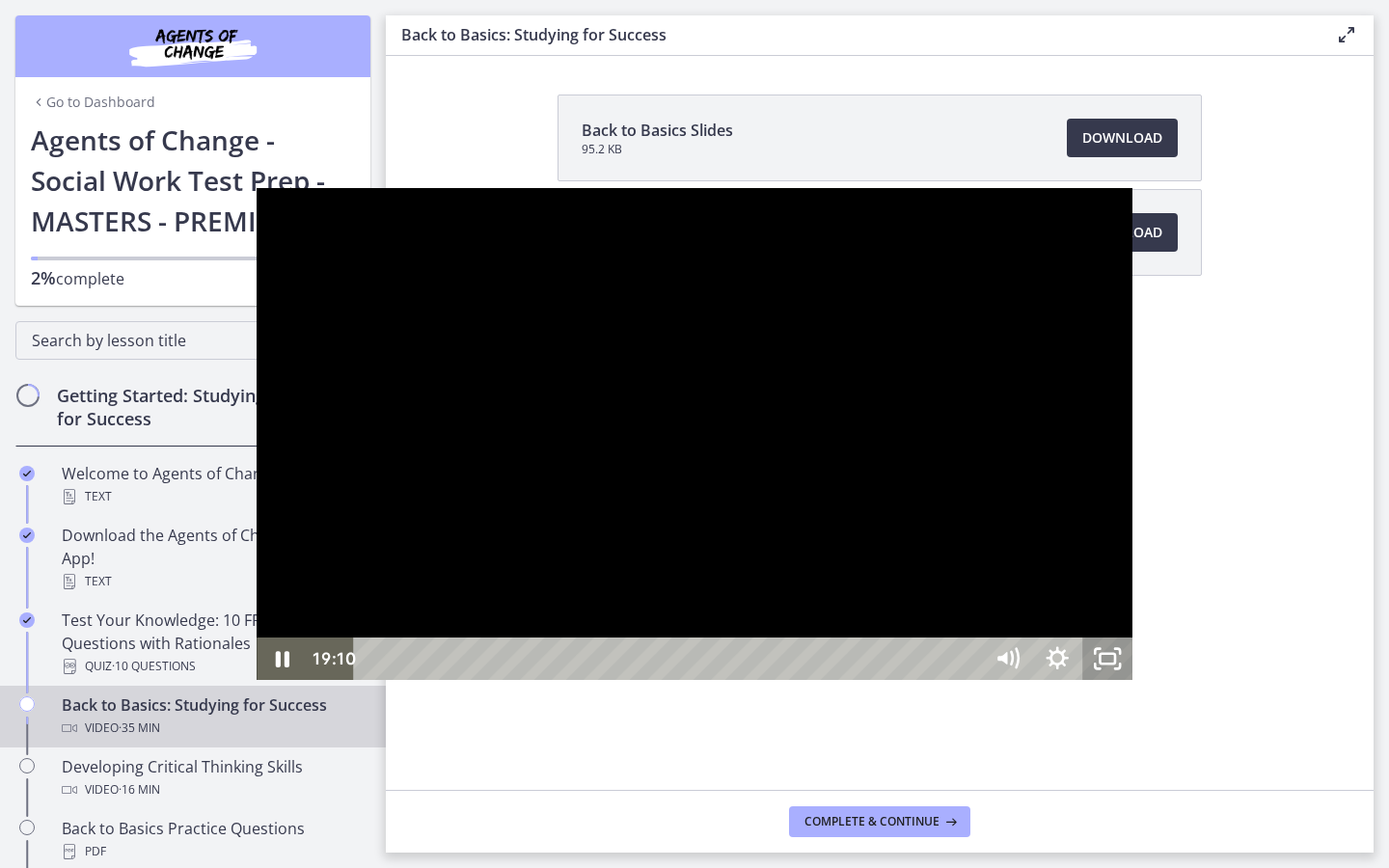 click 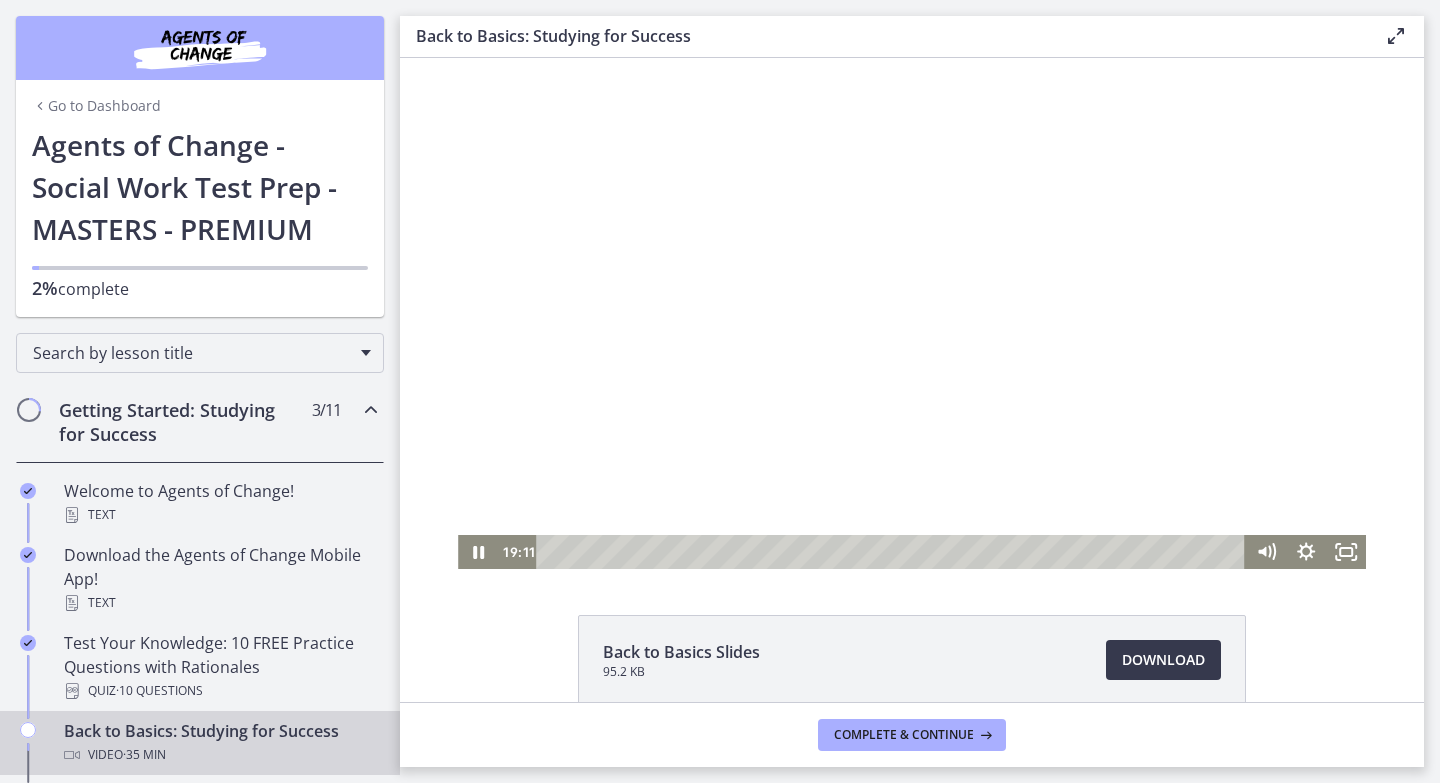 click at bounding box center [912, 313] 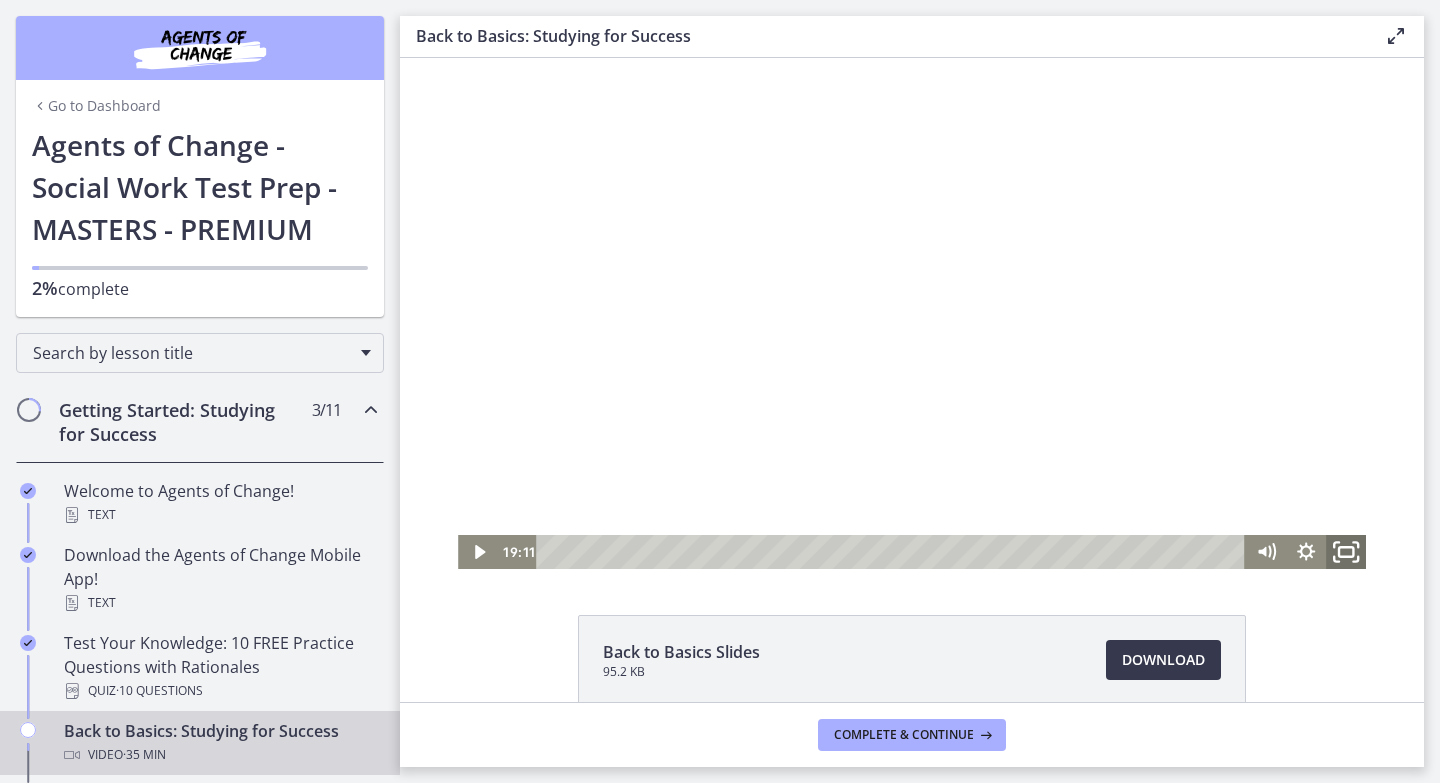 click 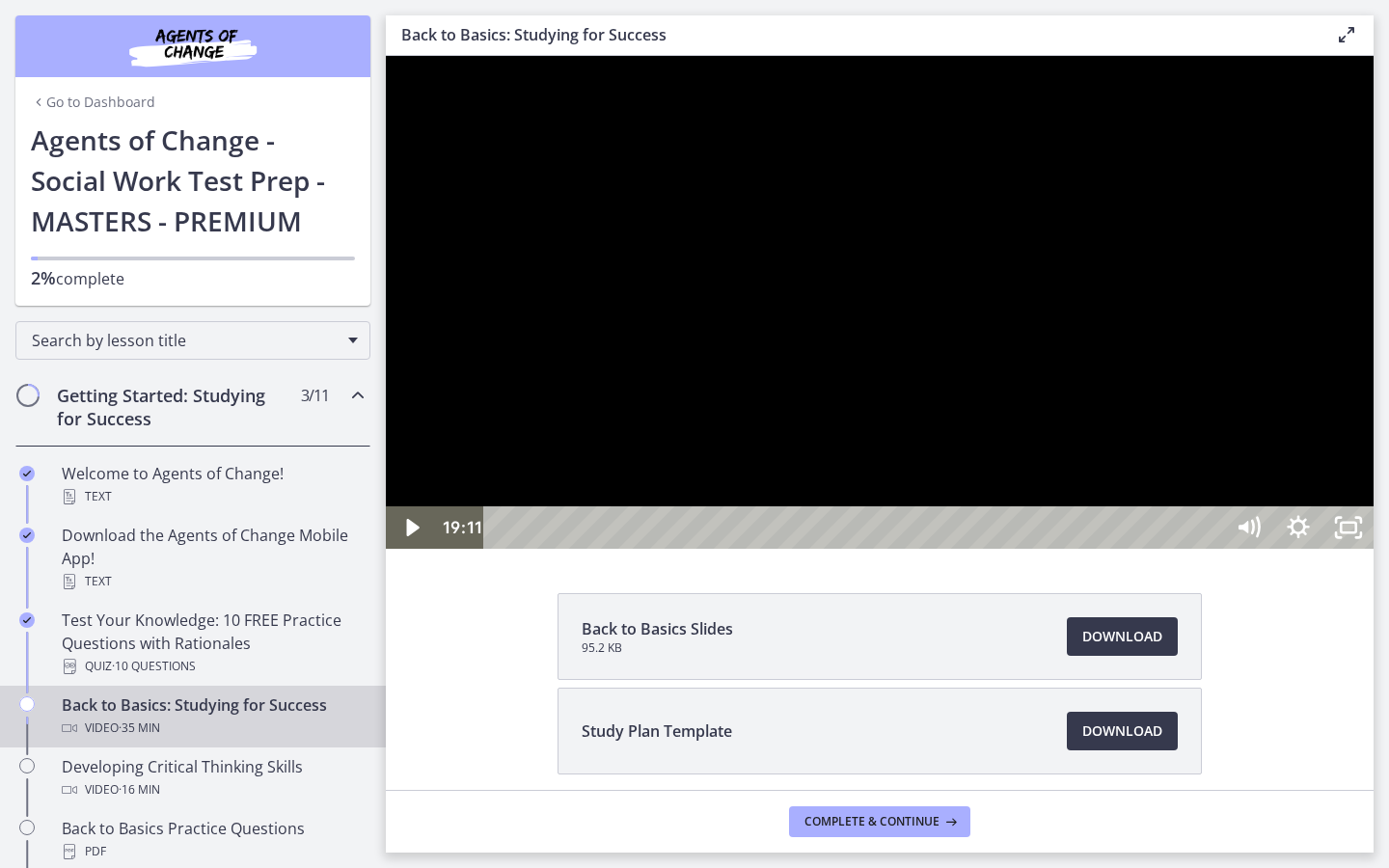 click at bounding box center [880, 302] 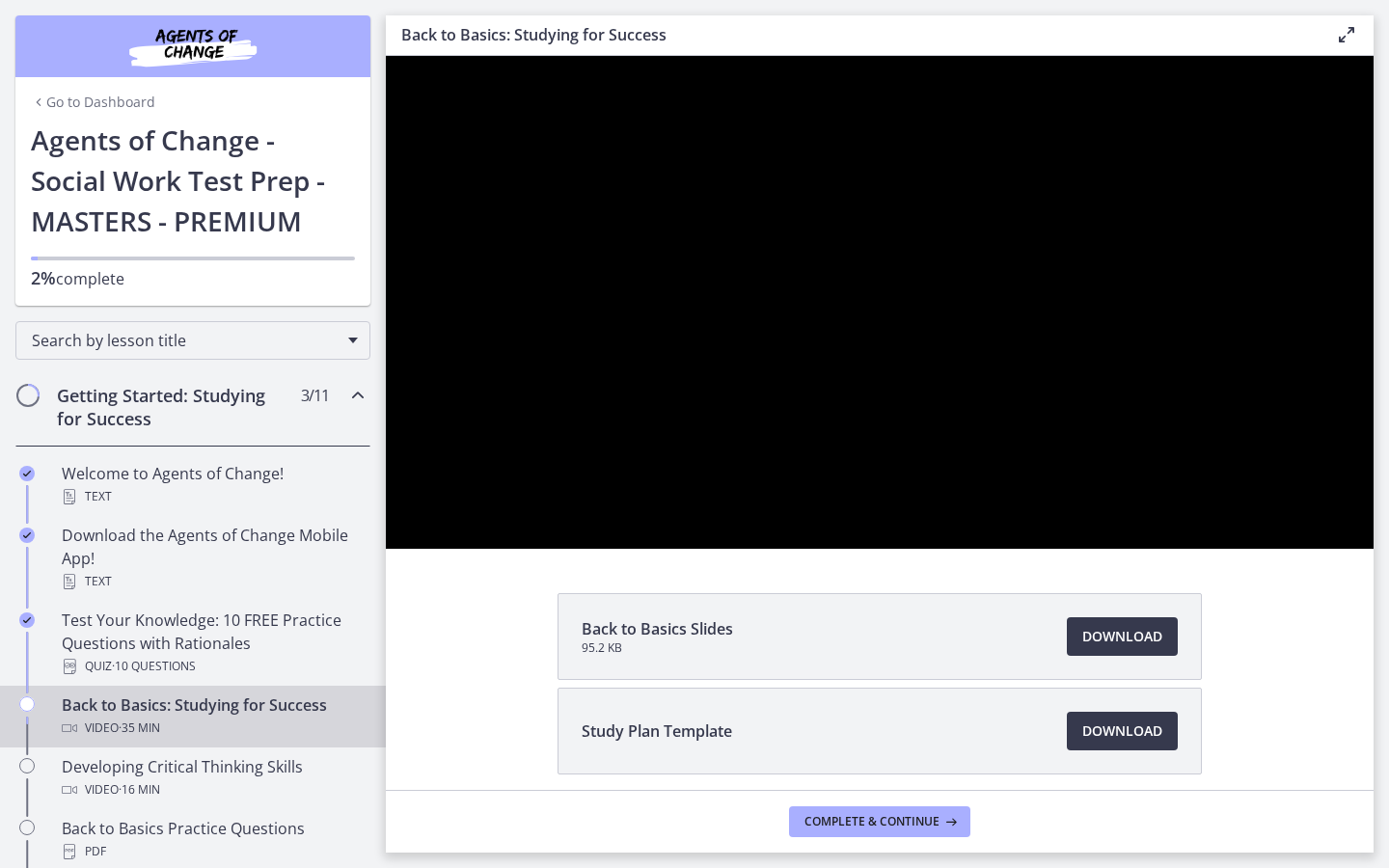type 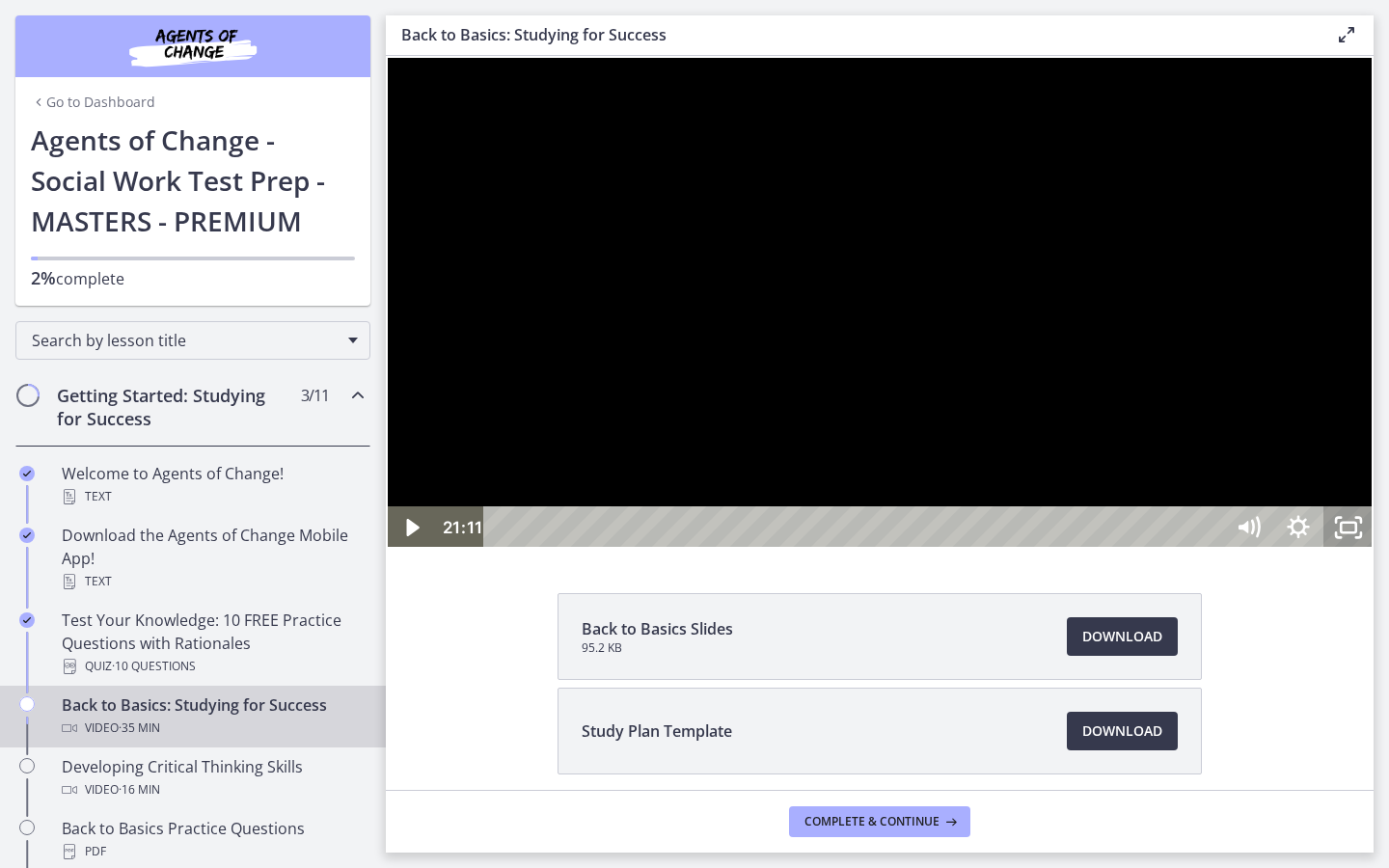 click 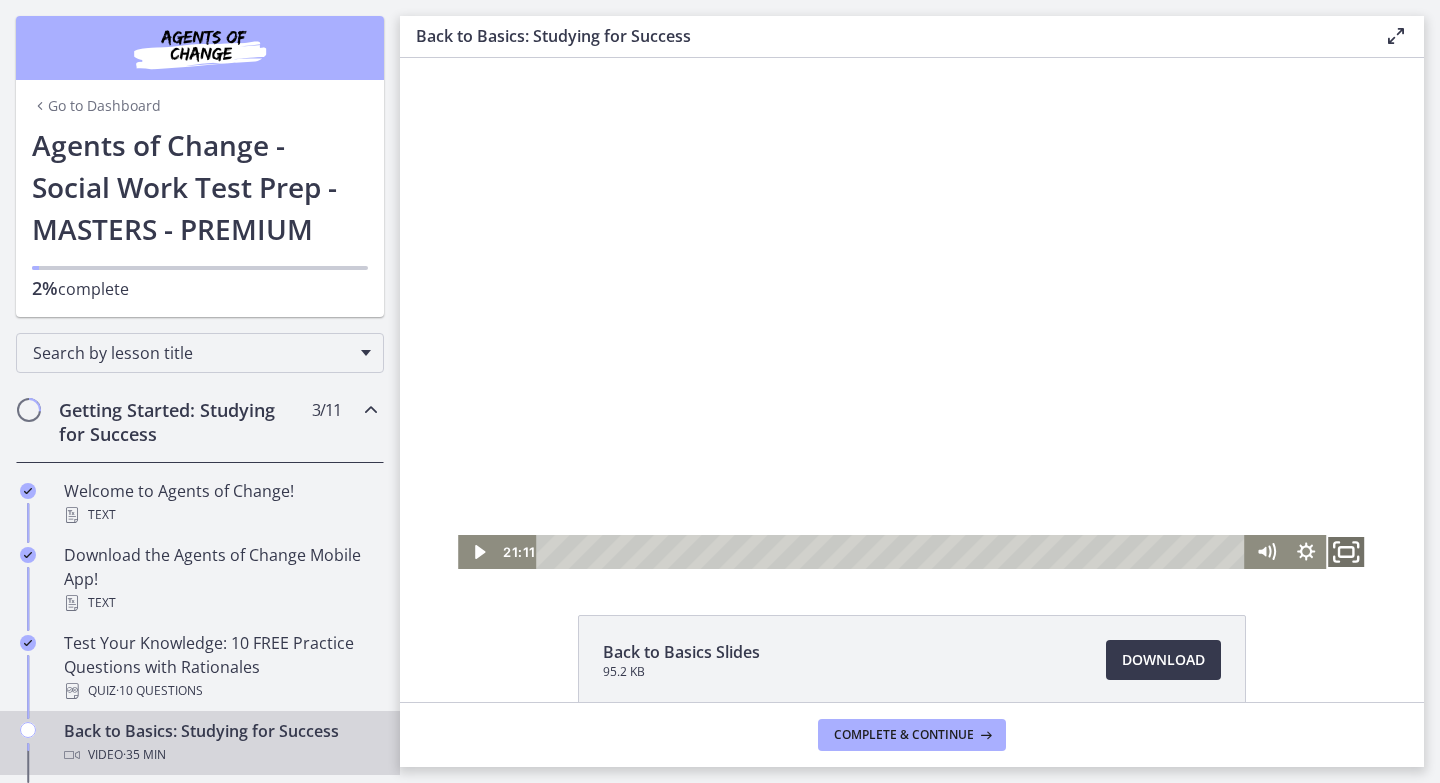 click 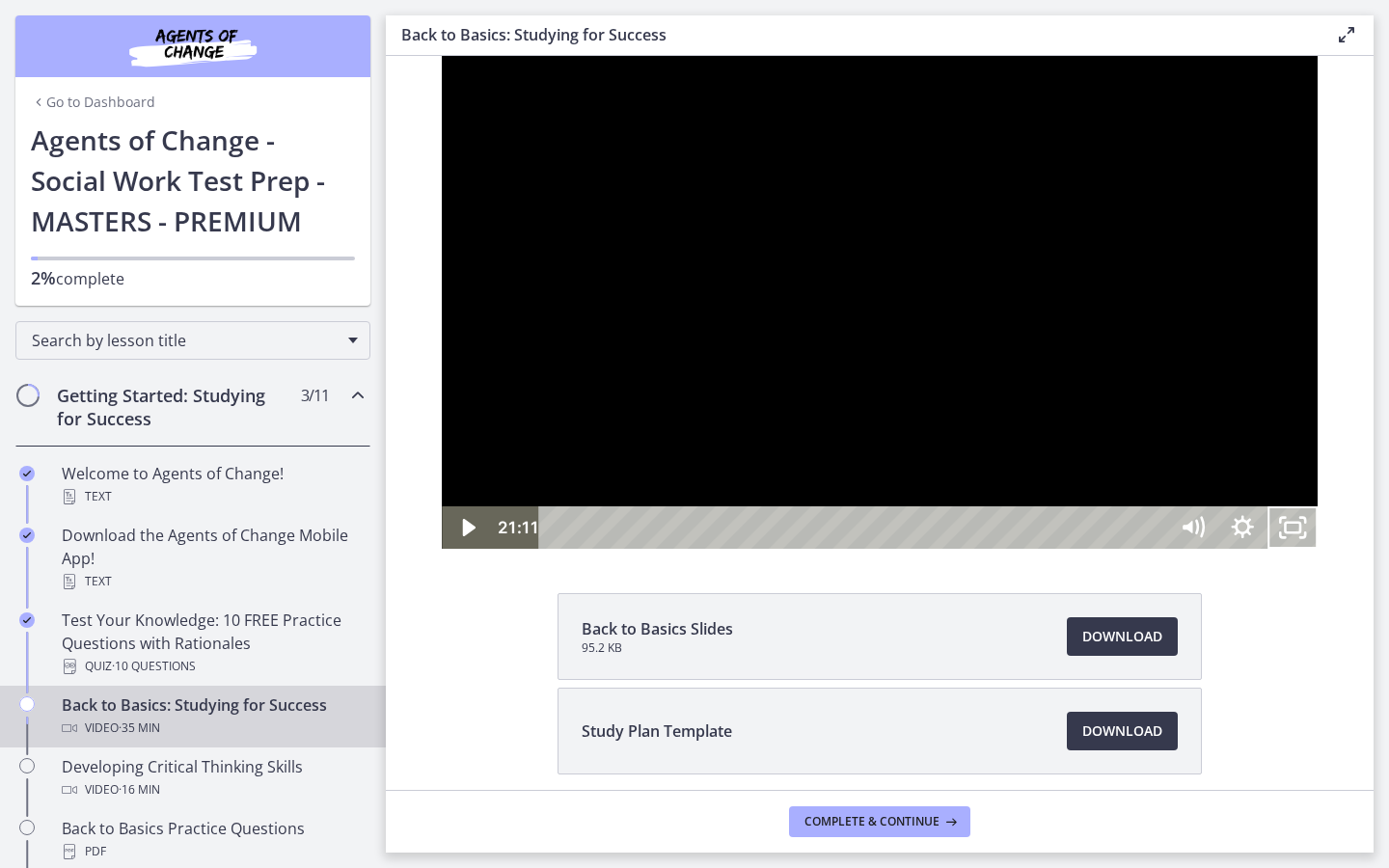 type 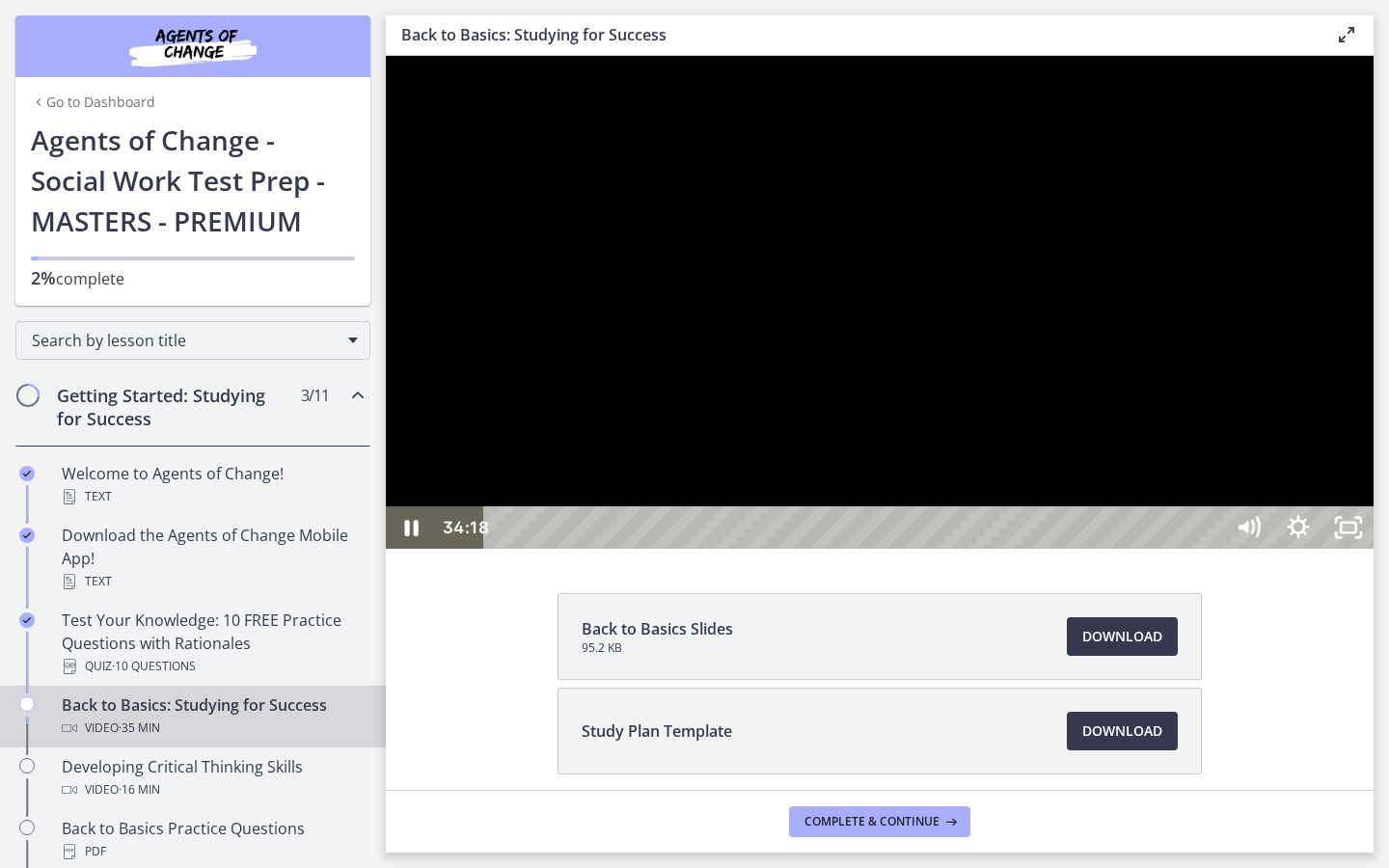click at bounding box center (880, 302) 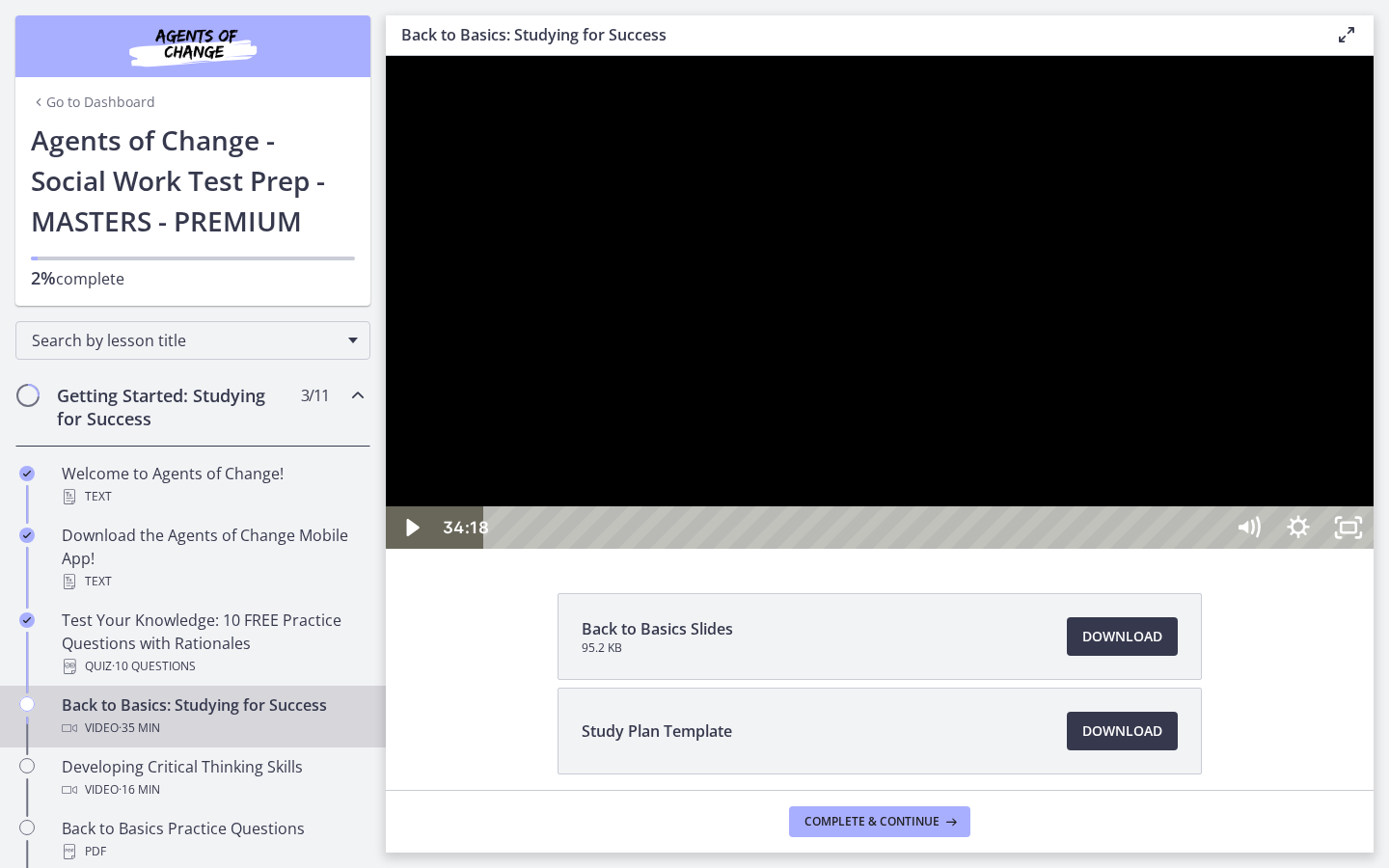 click at bounding box center [880, 302] 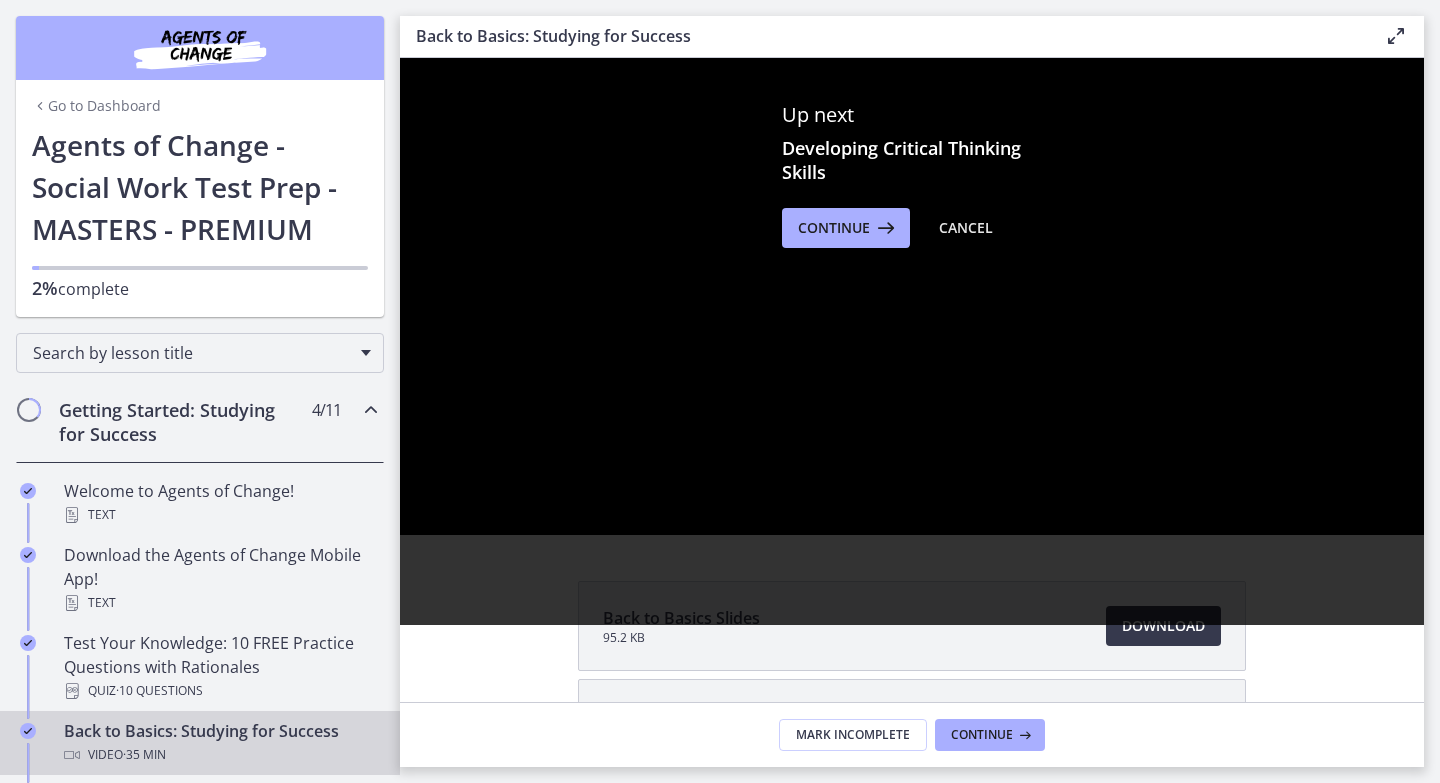 scroll, scrollTop: 320, scrollLeft: 0, axis: vertical 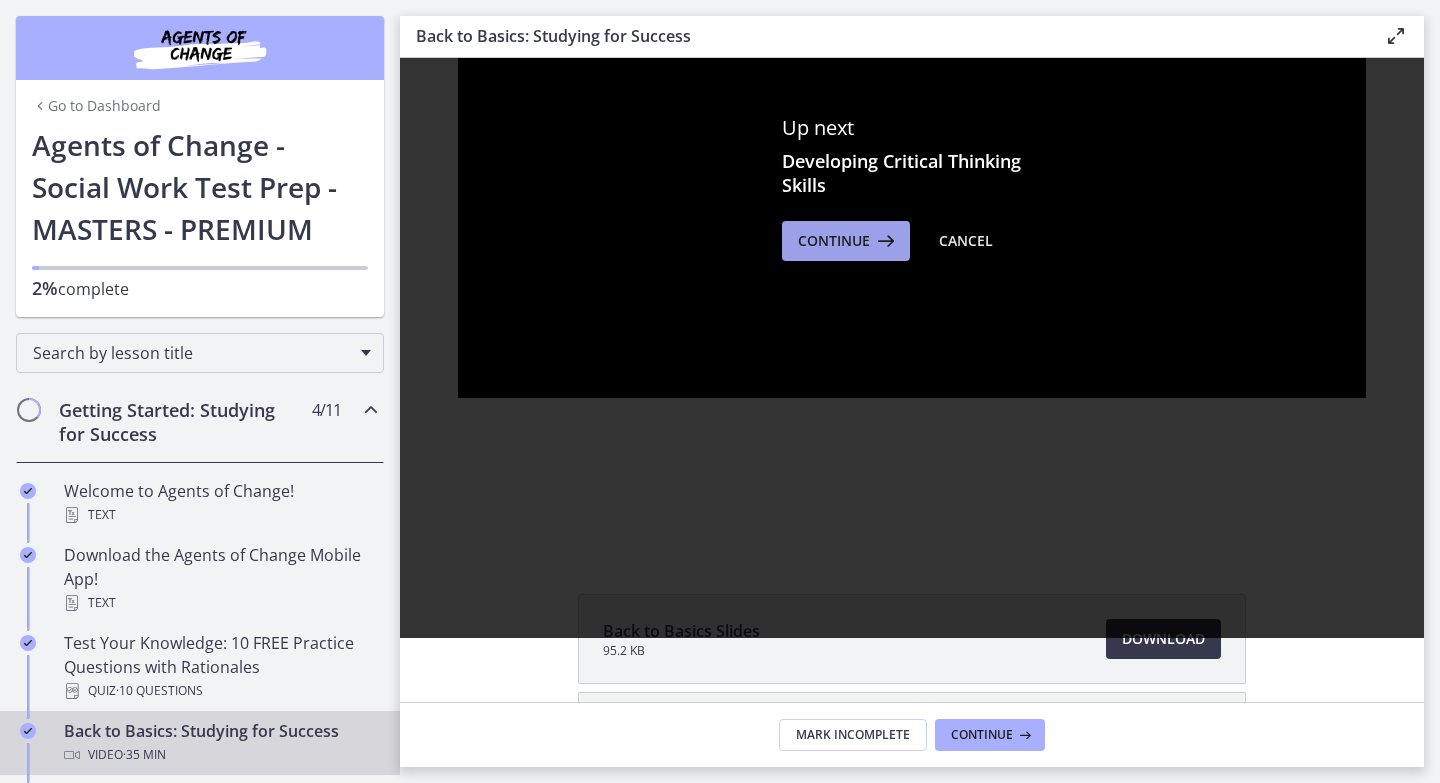 click on "Continue" at bounding box center (834, 241) 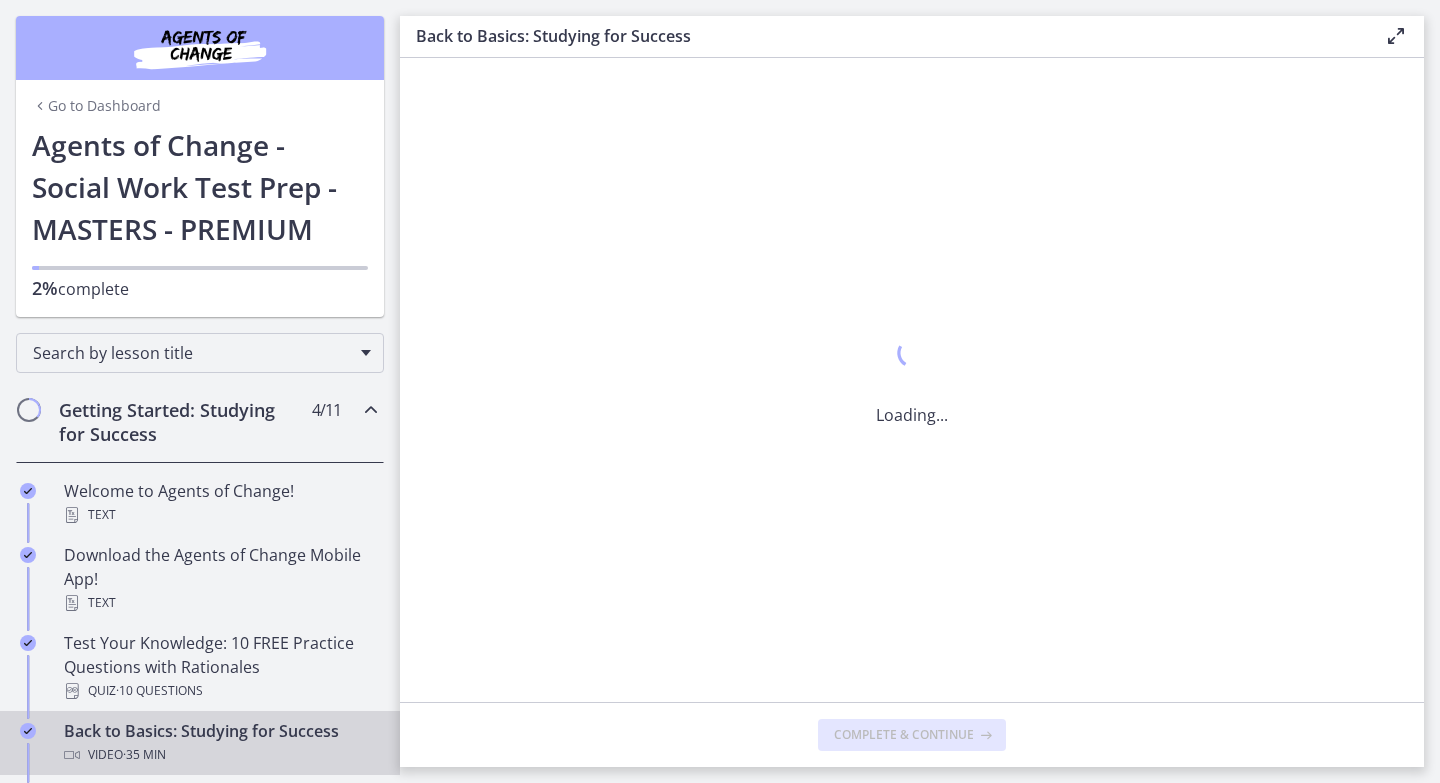 scroll, scrollTop: 0, scrollLeft: 0, axis: both 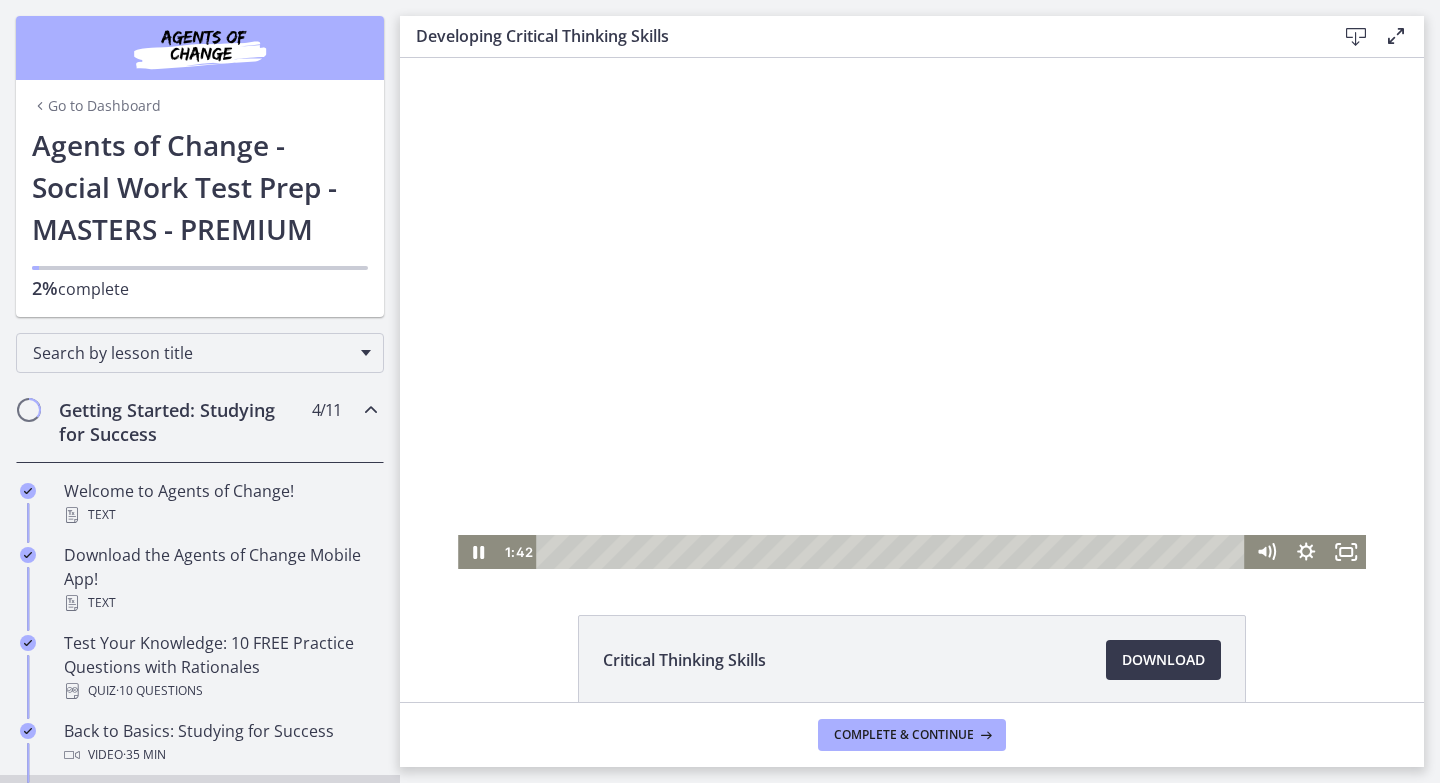 click at bounding box center (912, 313) 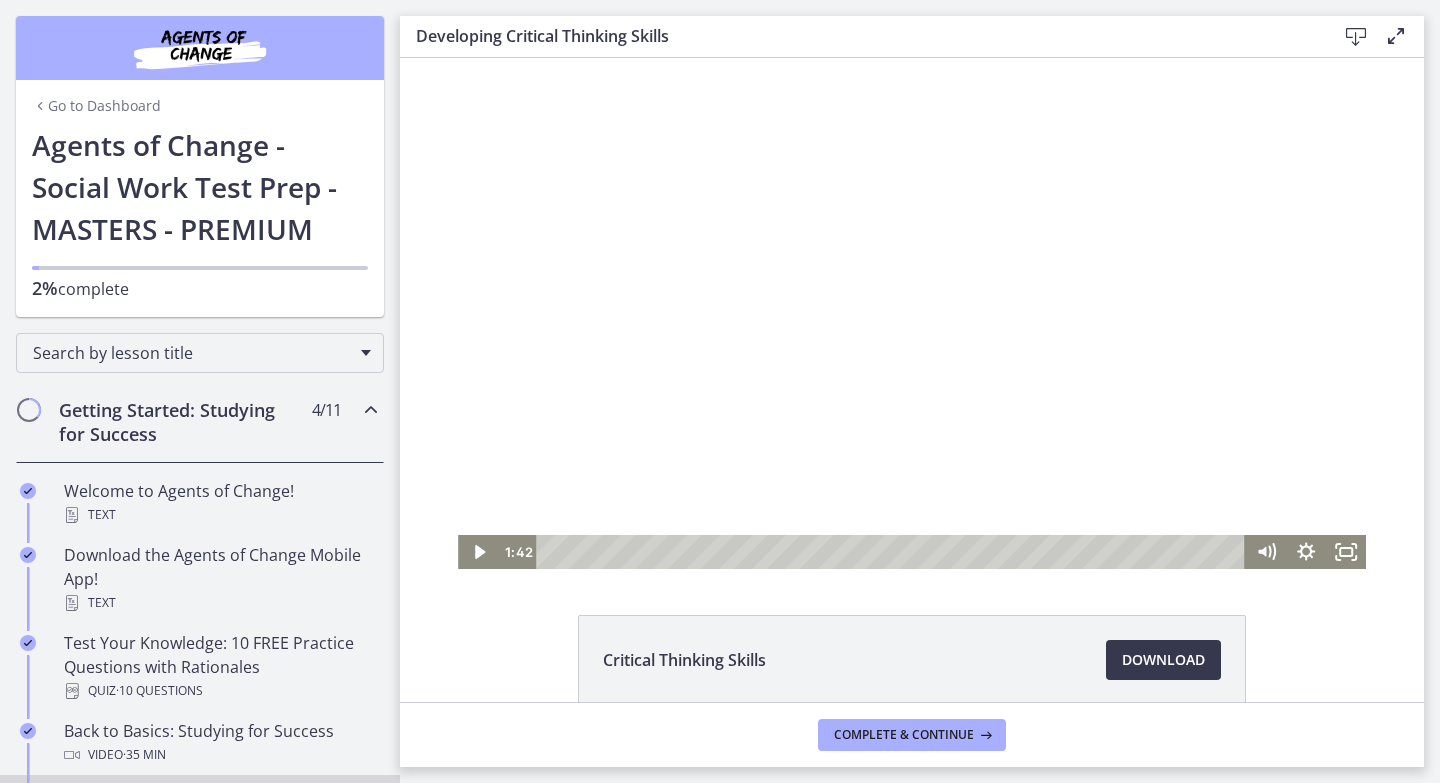 click at bounding box center [912, 313] 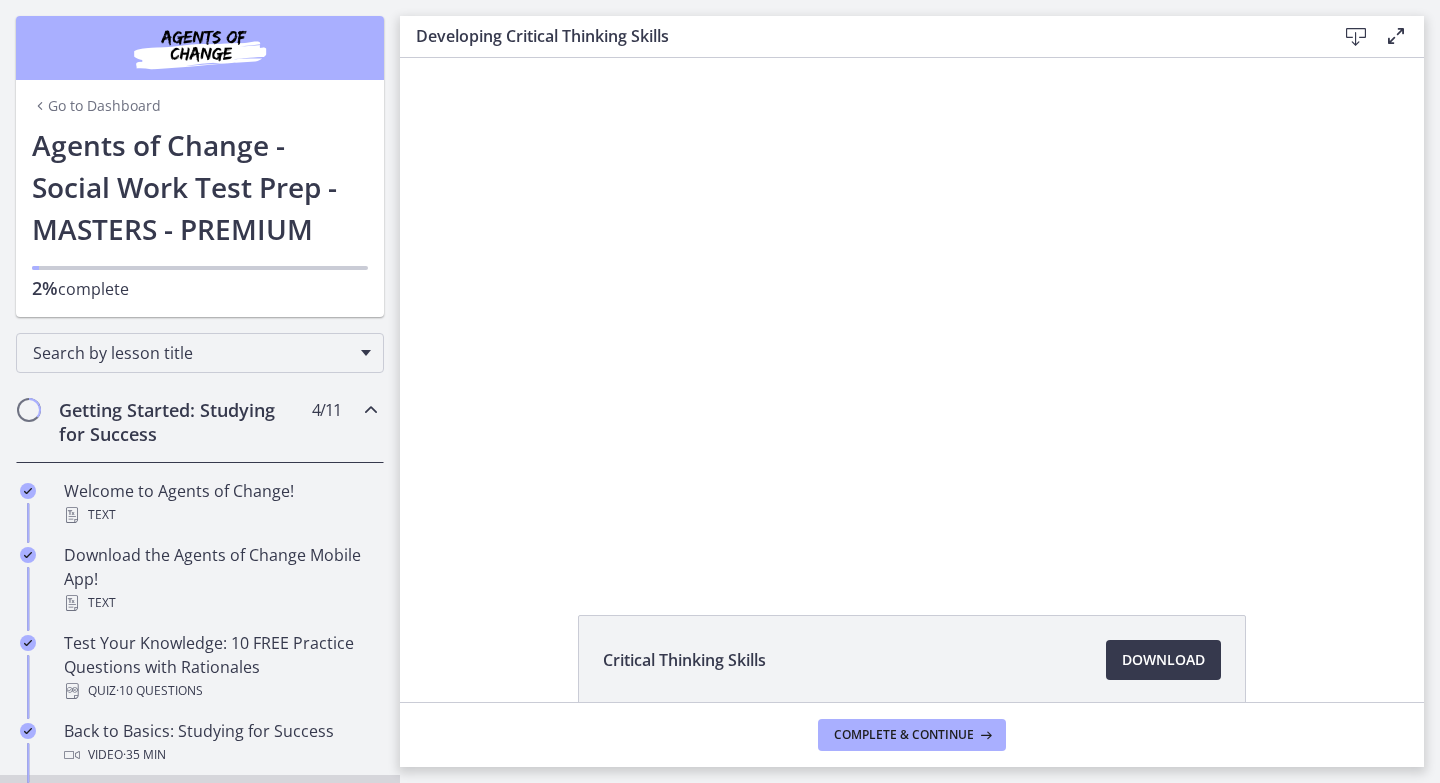 type 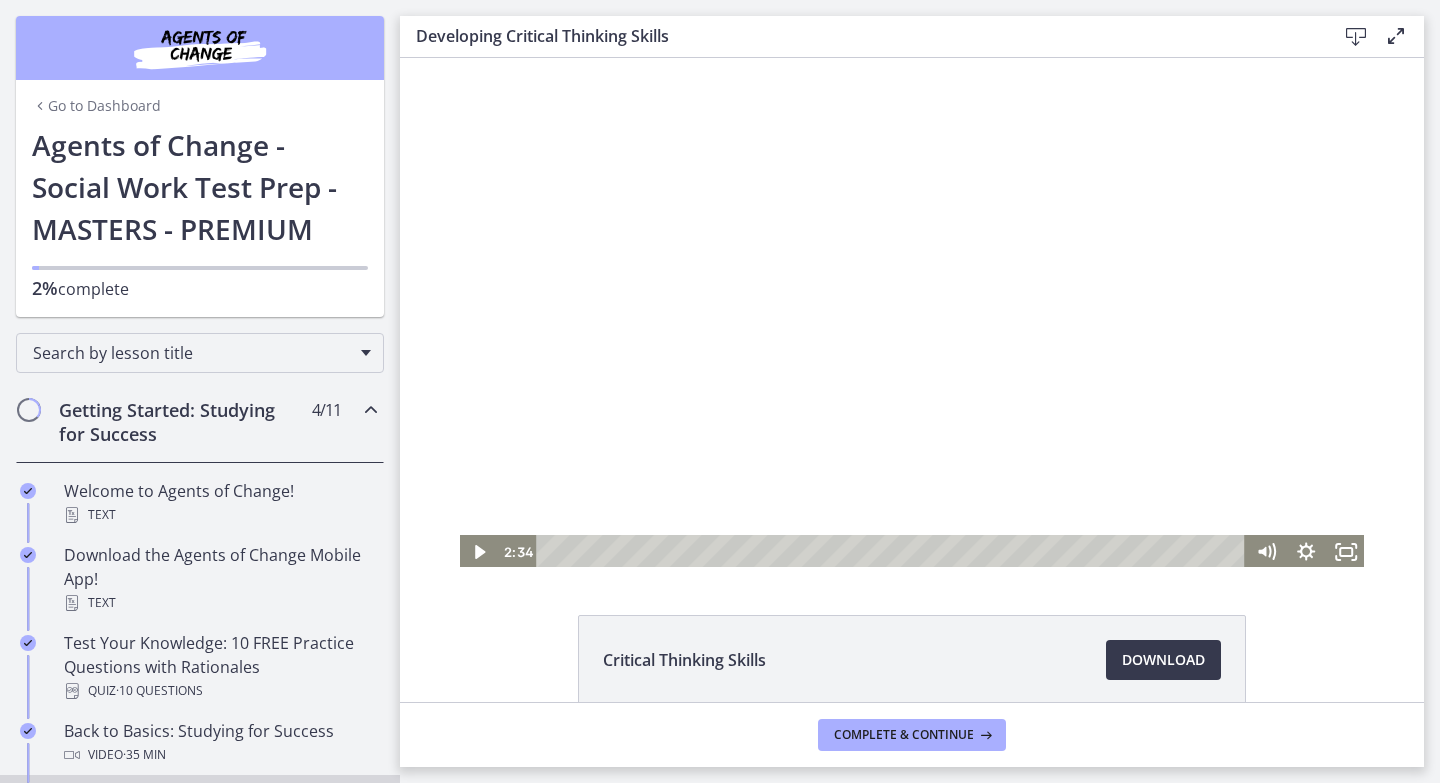 click at bounding box center [912, 313] 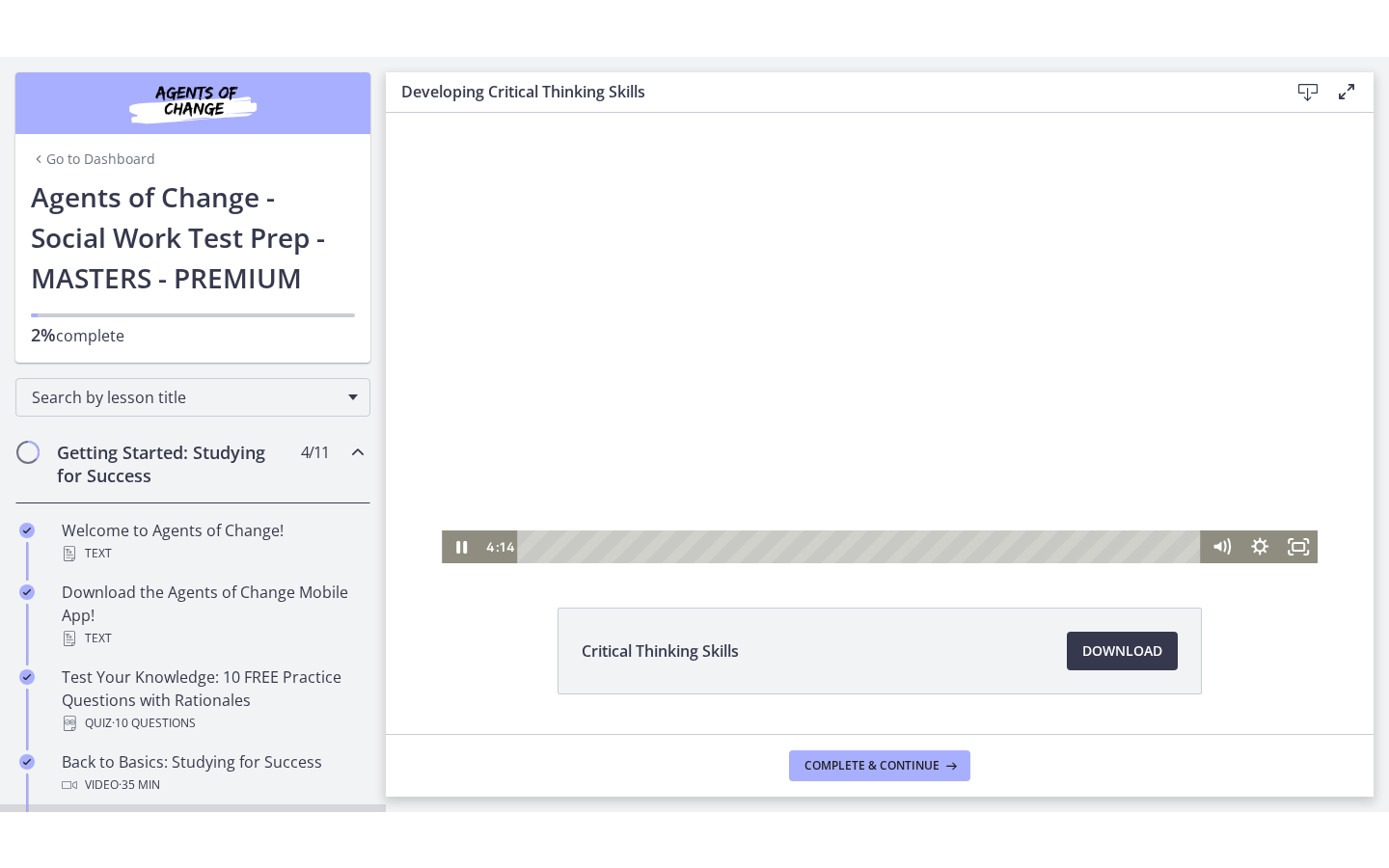 scroll, scrollTop: 0, scrollLeft: 0, axis: both 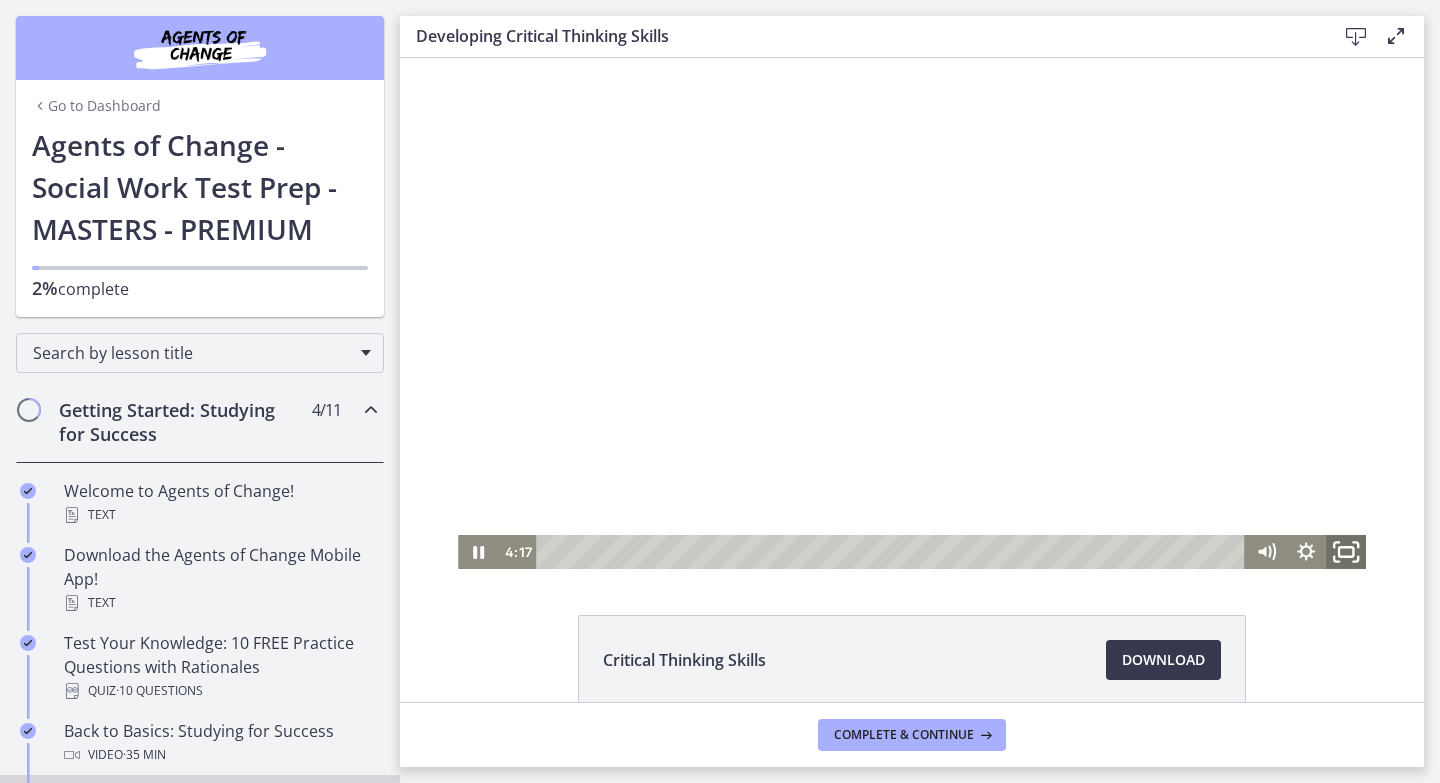 click 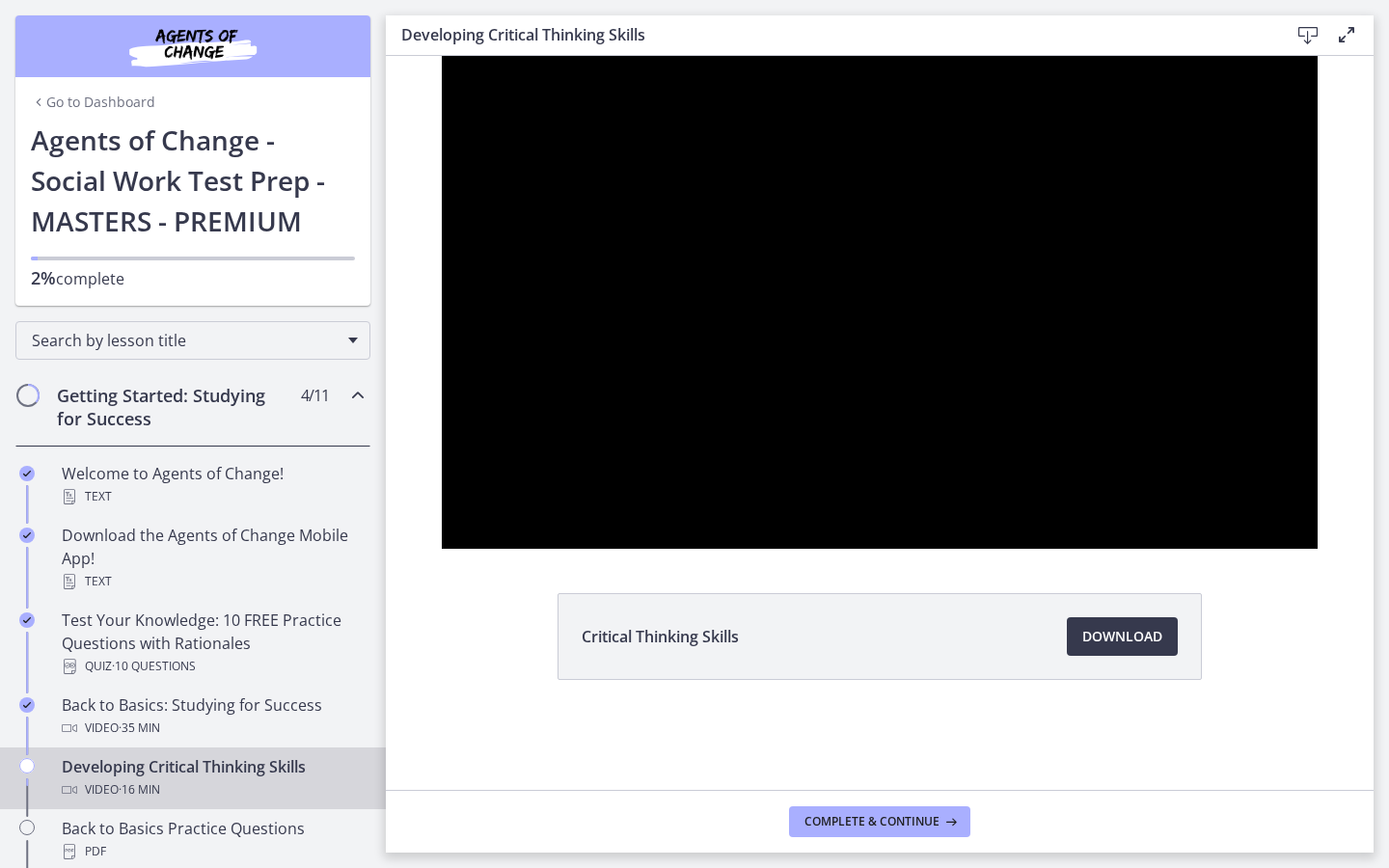 type 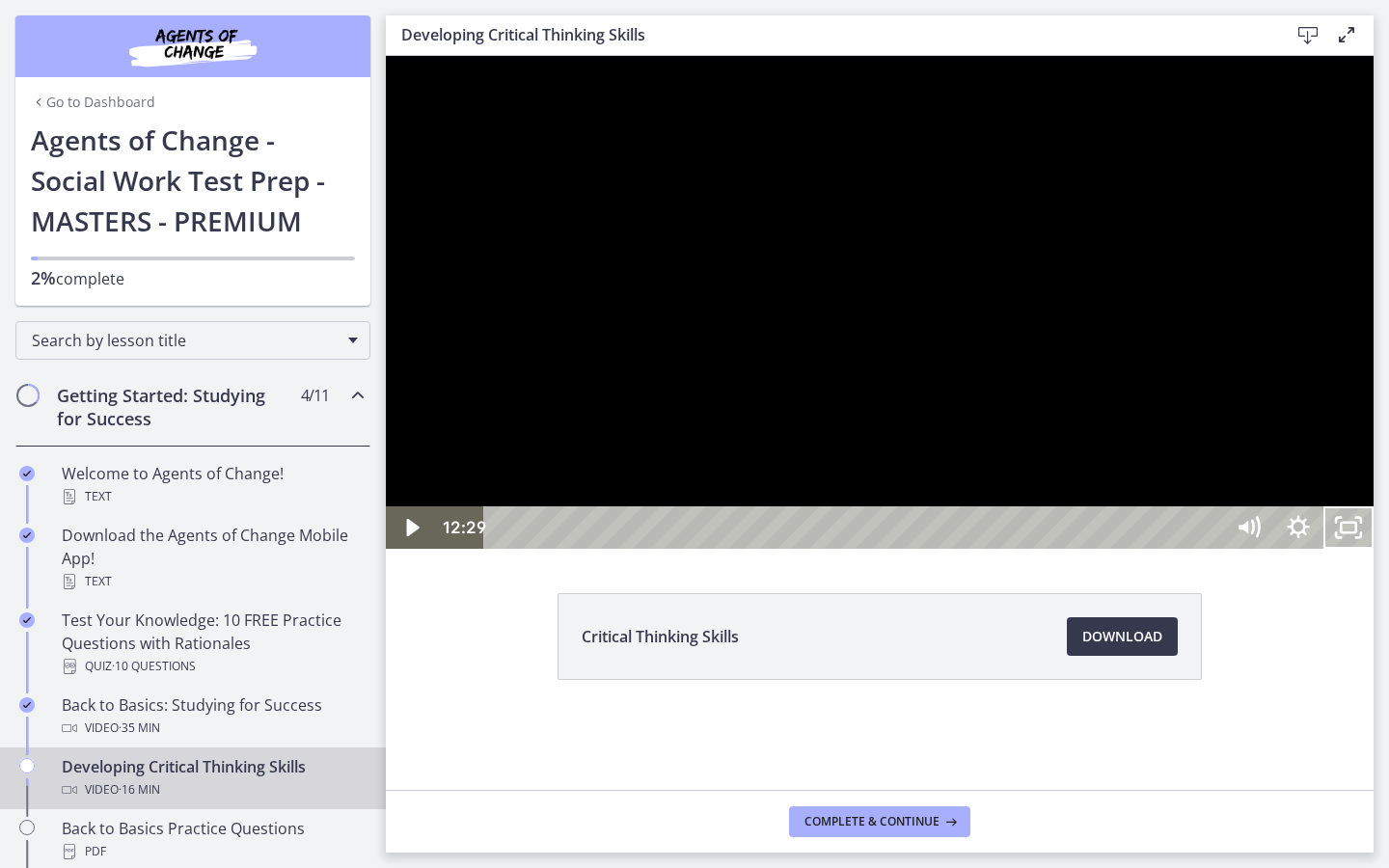 click at bounding box center (1348, 528) 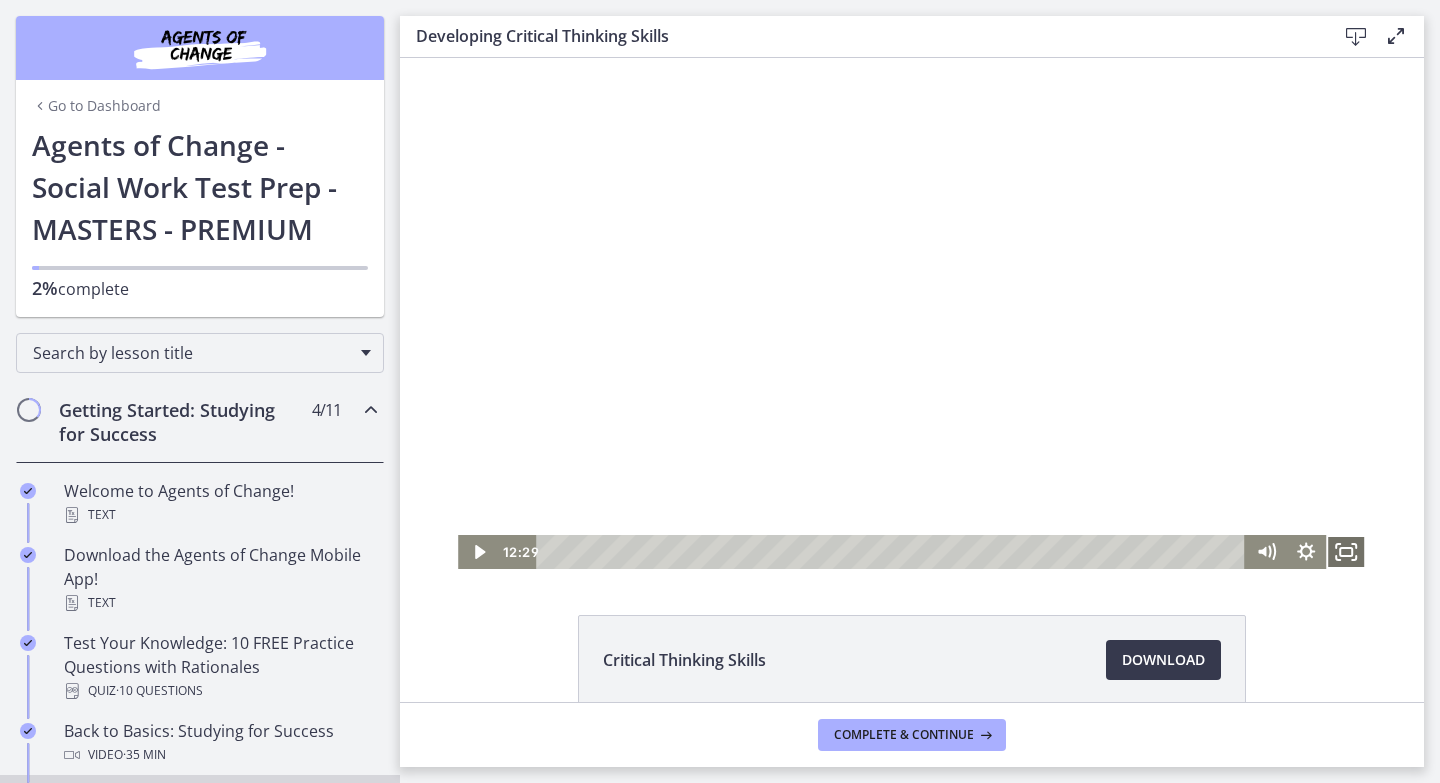 click 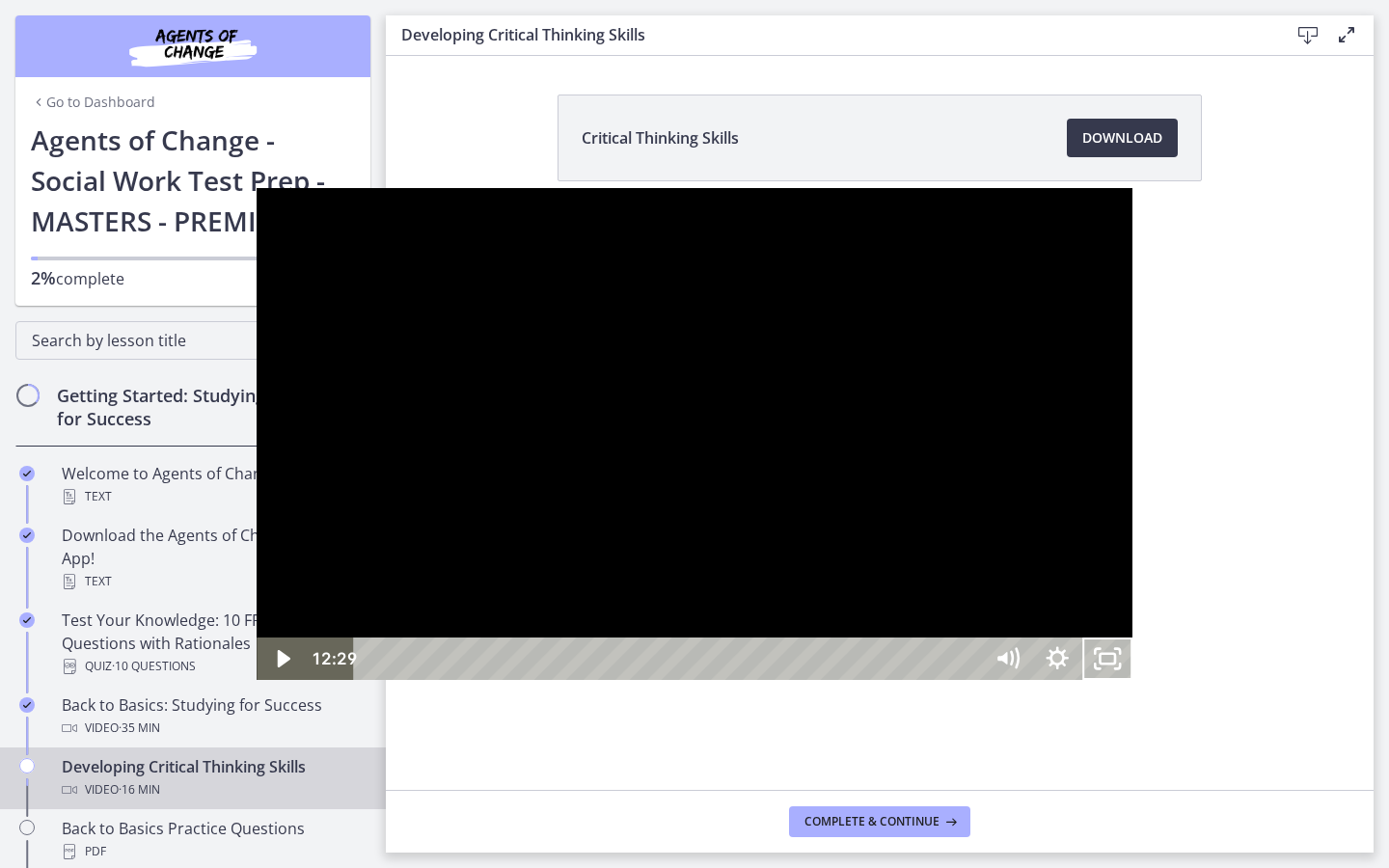 click at bounding box center [694, 434] 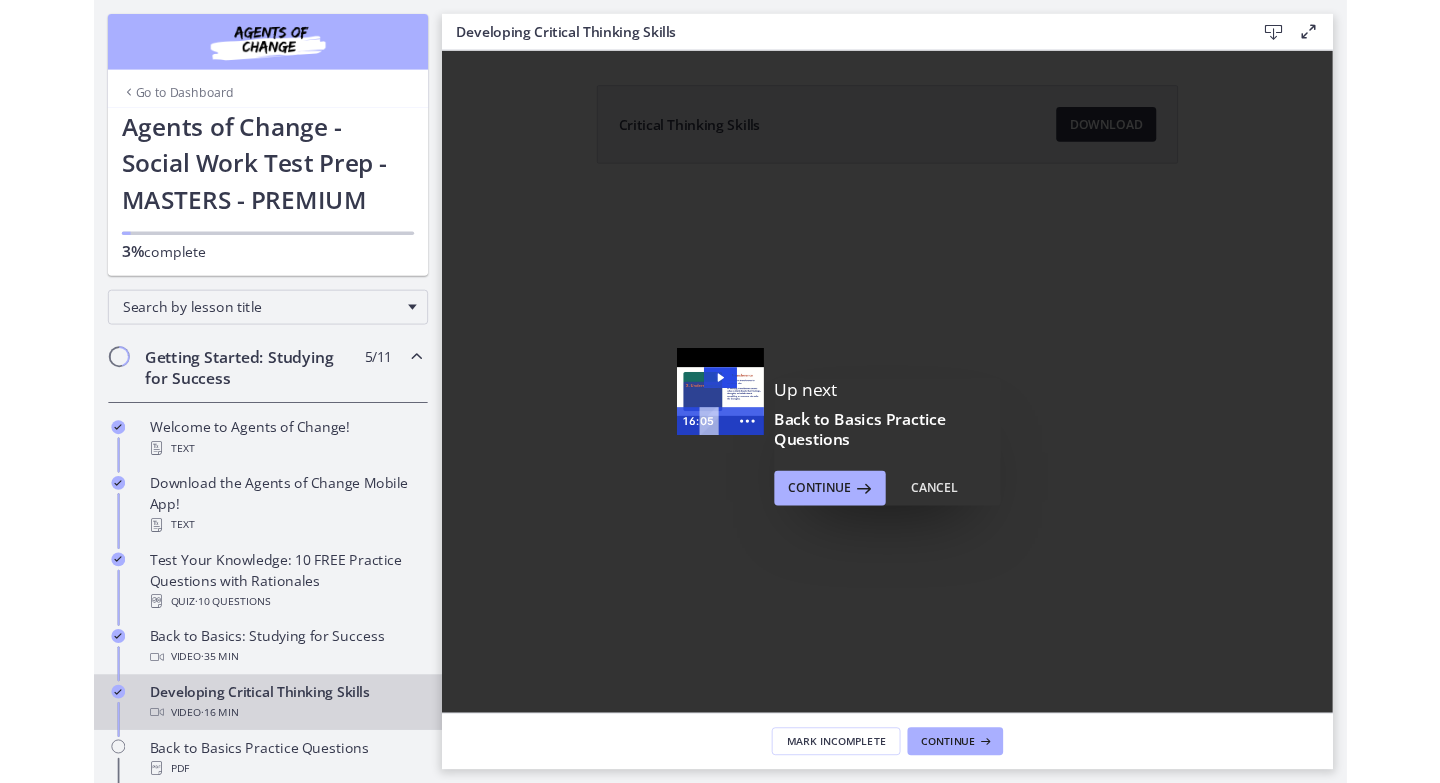 scroll, scrollTop: 0, scrollLeft: 0, axis: both 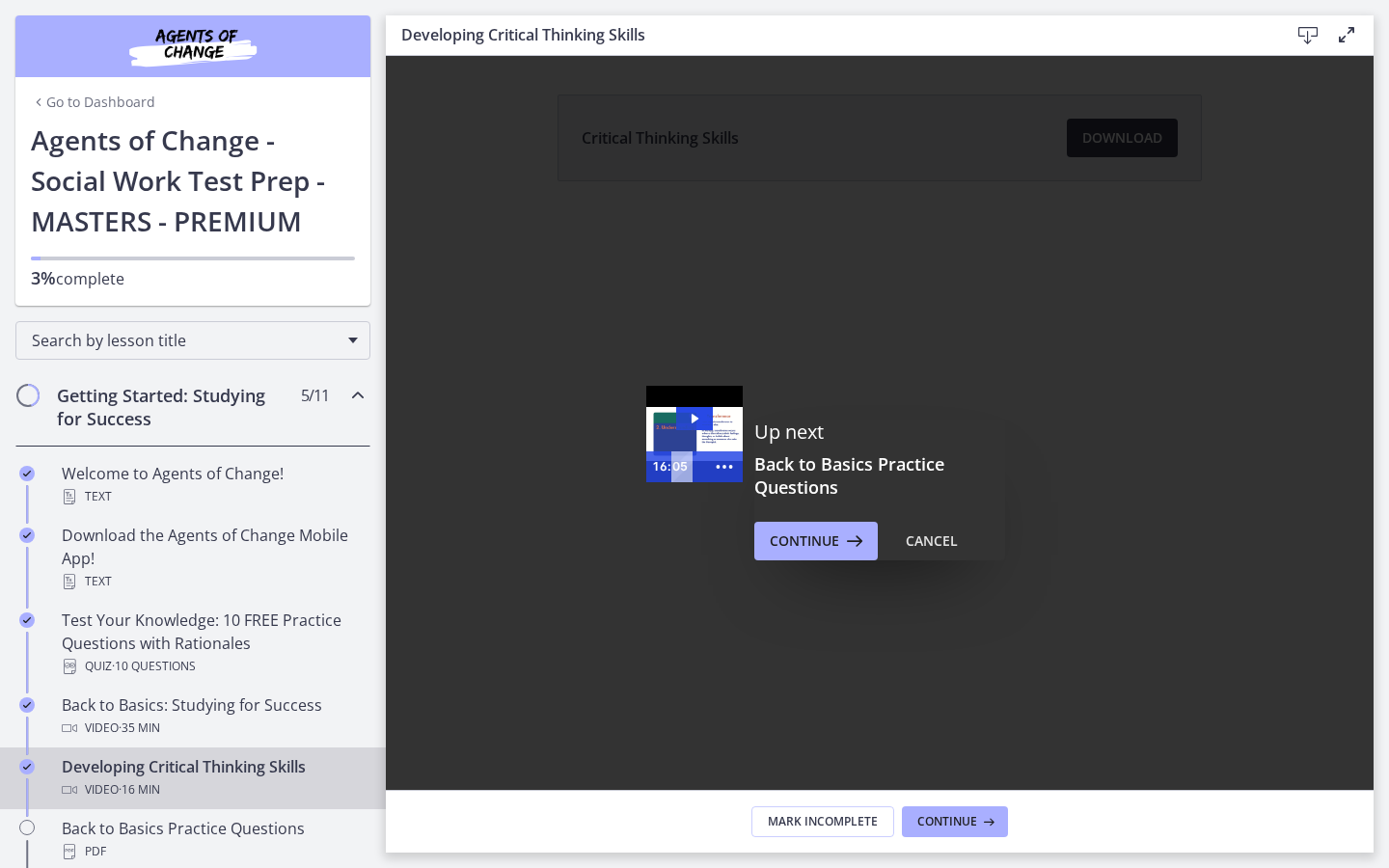 click on "Click for sound
@keyframes VOLUME_SMALL_WAVE_FLASH {
0% { opacity: 0; }
33% { opacity: 1; }
66% { opacity: 1; }
100% { opacity: 0; }
}
@keyframes VOLUME_LARGE_WAVE_FLASH {
0% { opacity: 0; }
33% { opacity: 1; }
66% { opacity: 1; }
100% { opacity: 0; }
}
.volume__small-wave {
animation: VOLUME_SMALL_WAVE_FLASH 2s infinite;
opacity: 0;
}
.volume__large-wave {
animation: VOLUME_LARGE_WAVE_FLASH 2s infinite .3s;
opacity: 0;
}
[TIME]" at bounding box center (694, 434) 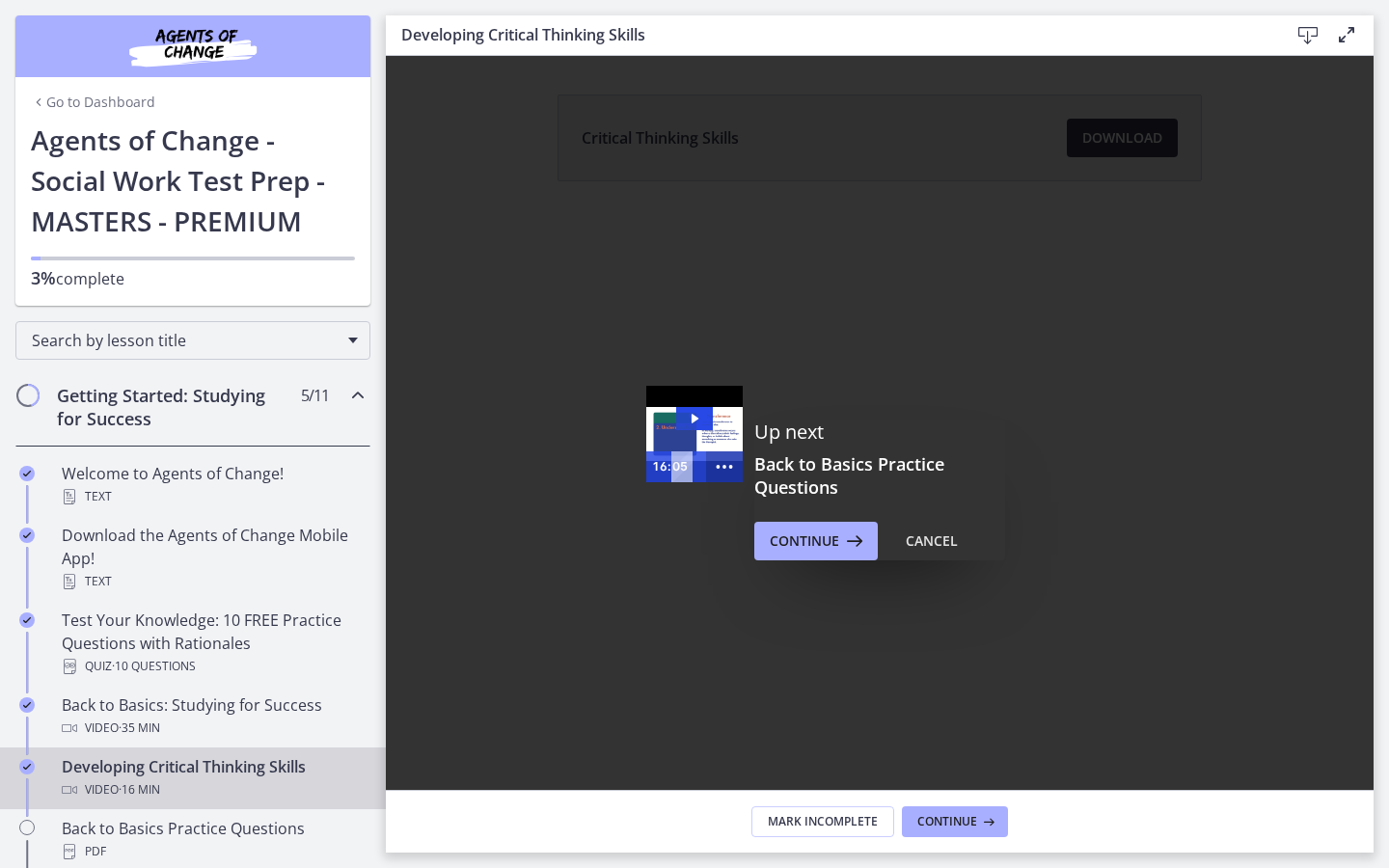 click 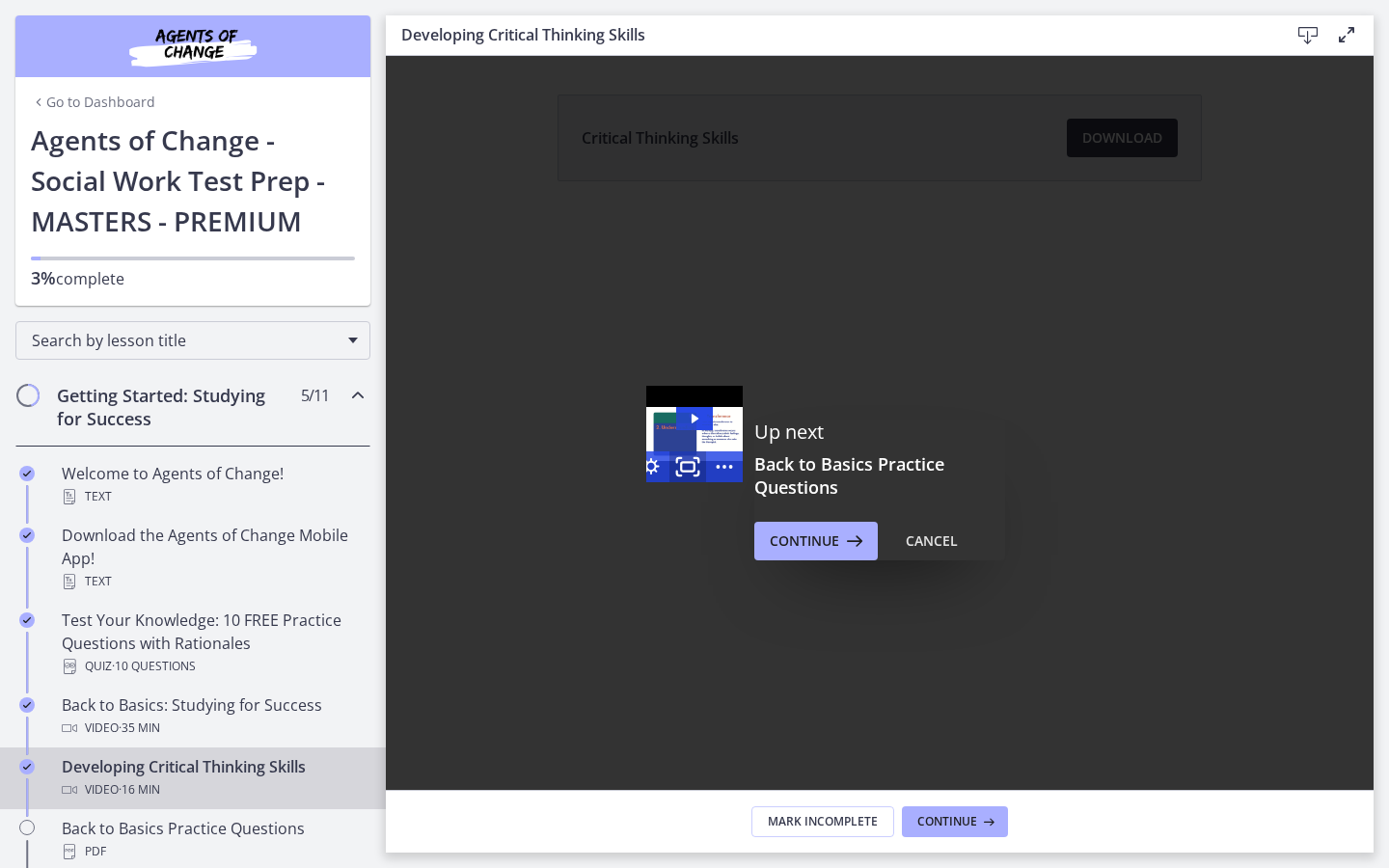 click 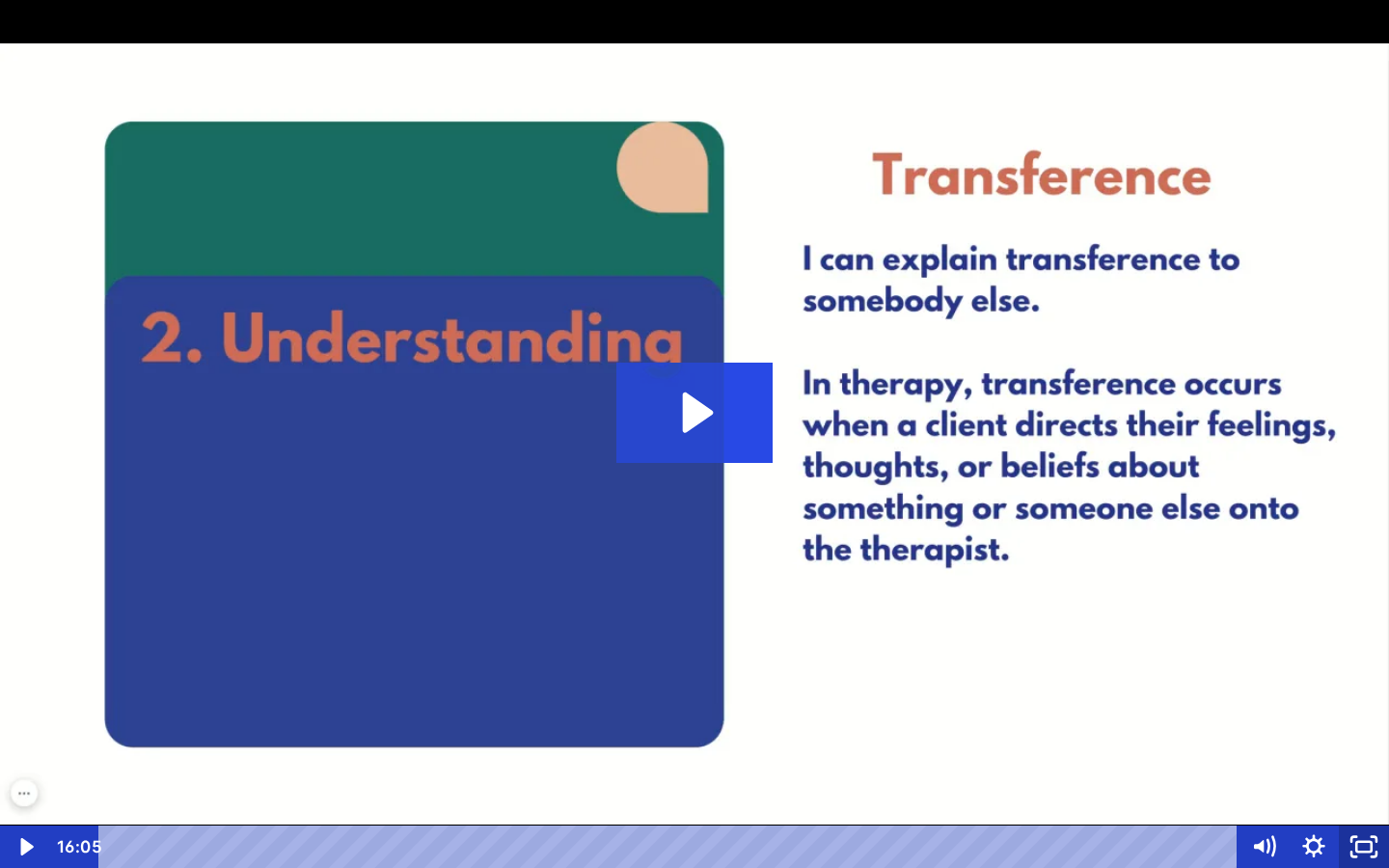 click 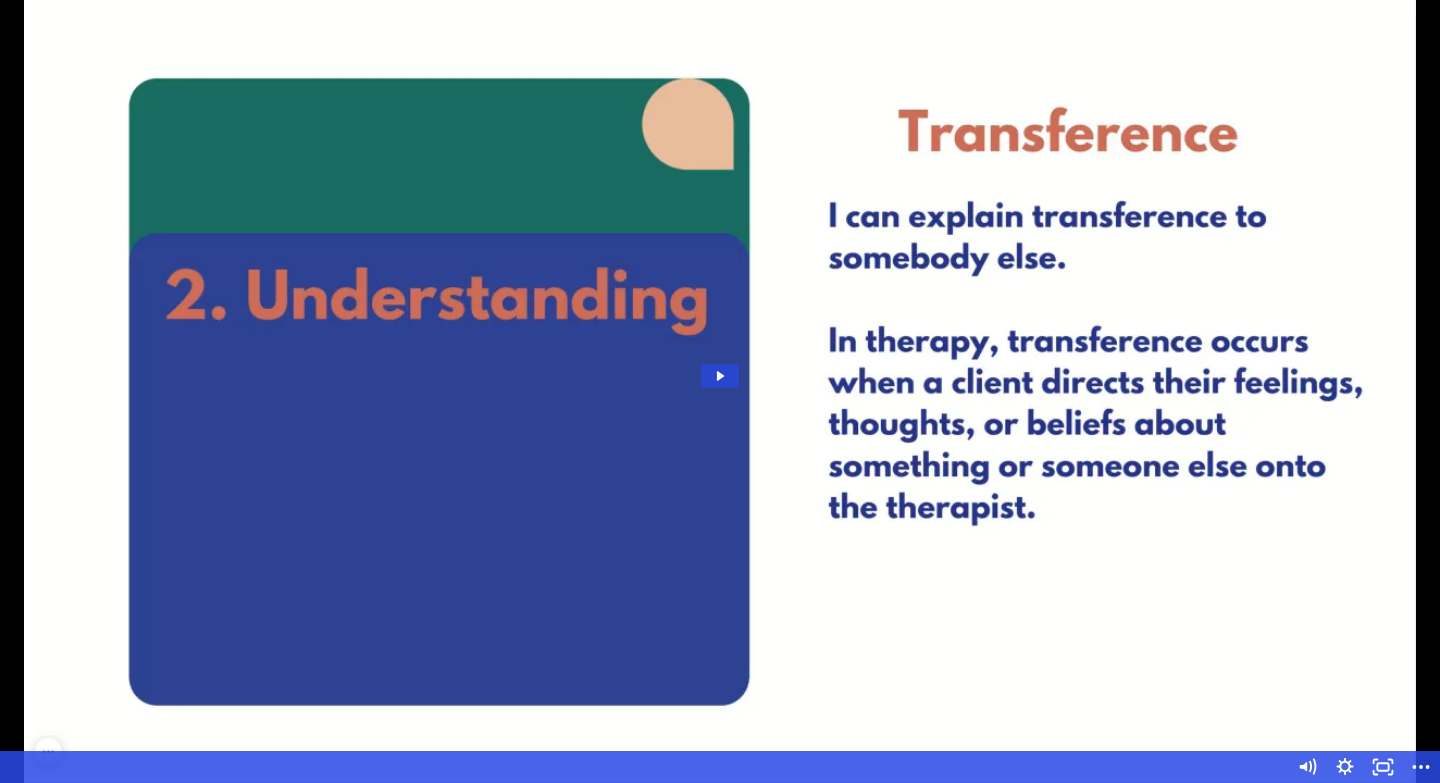scroll, scrollTop: 256, scrollLeft: 0, axis: vertical 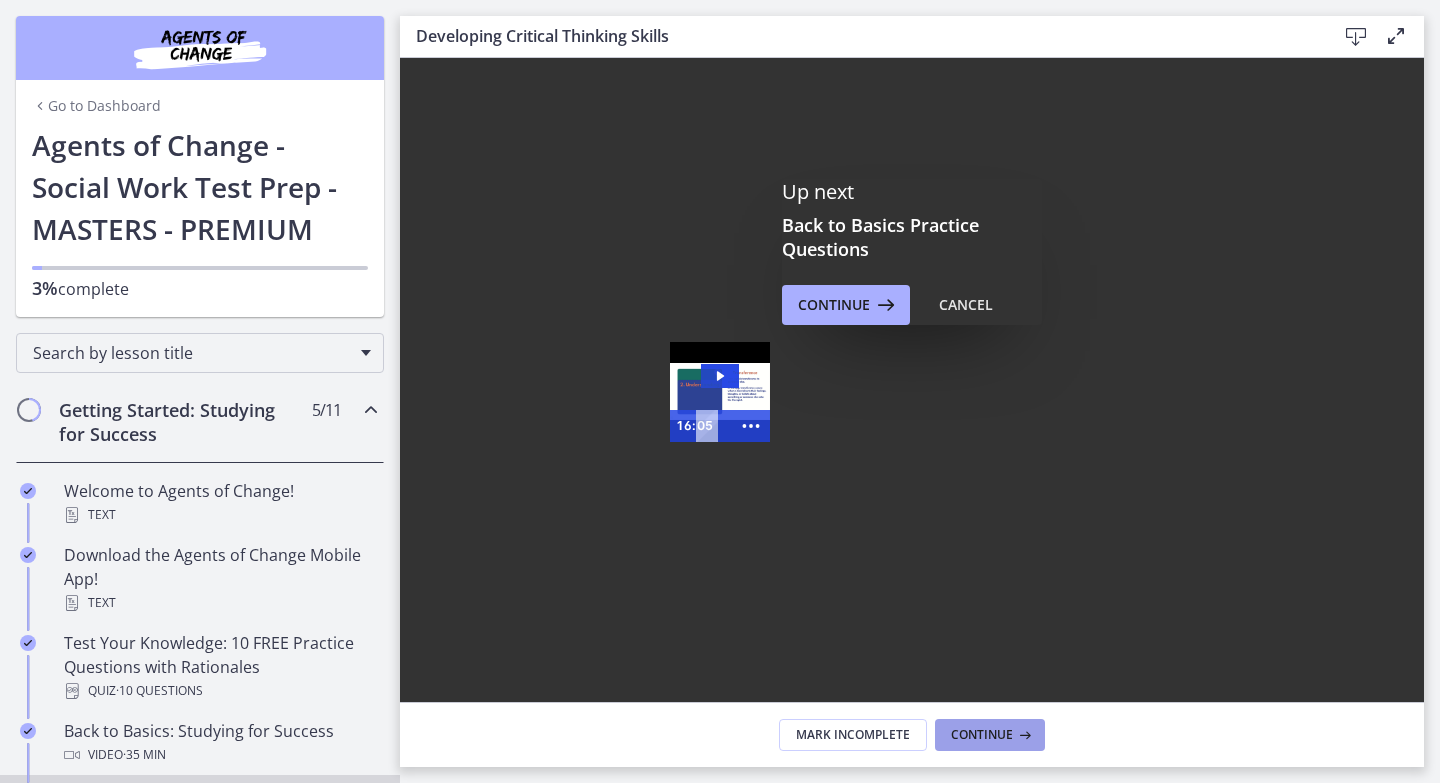 click on "Continue" at bounding box center [990, 735] 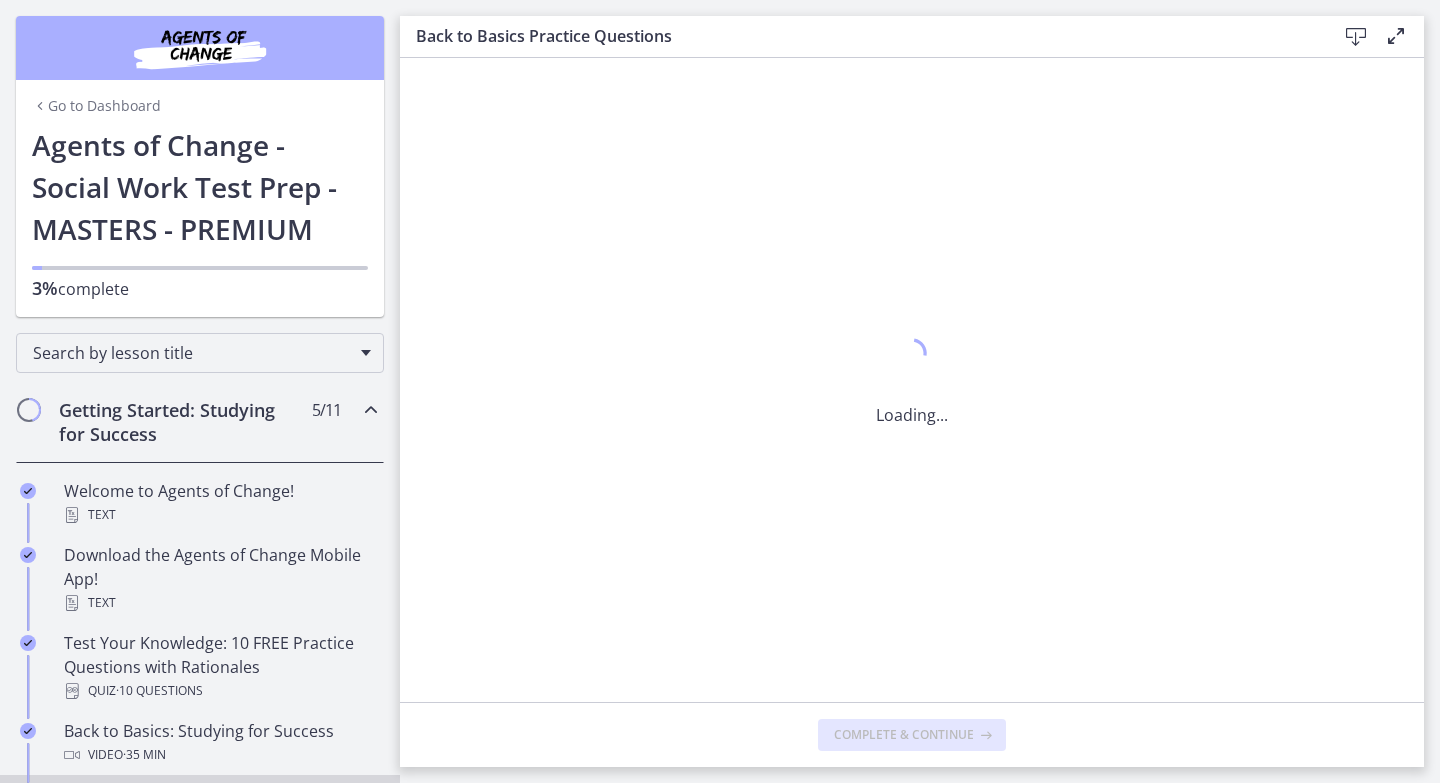 scroll, scrollTop: 0, scrollLeft: 0, axis: both 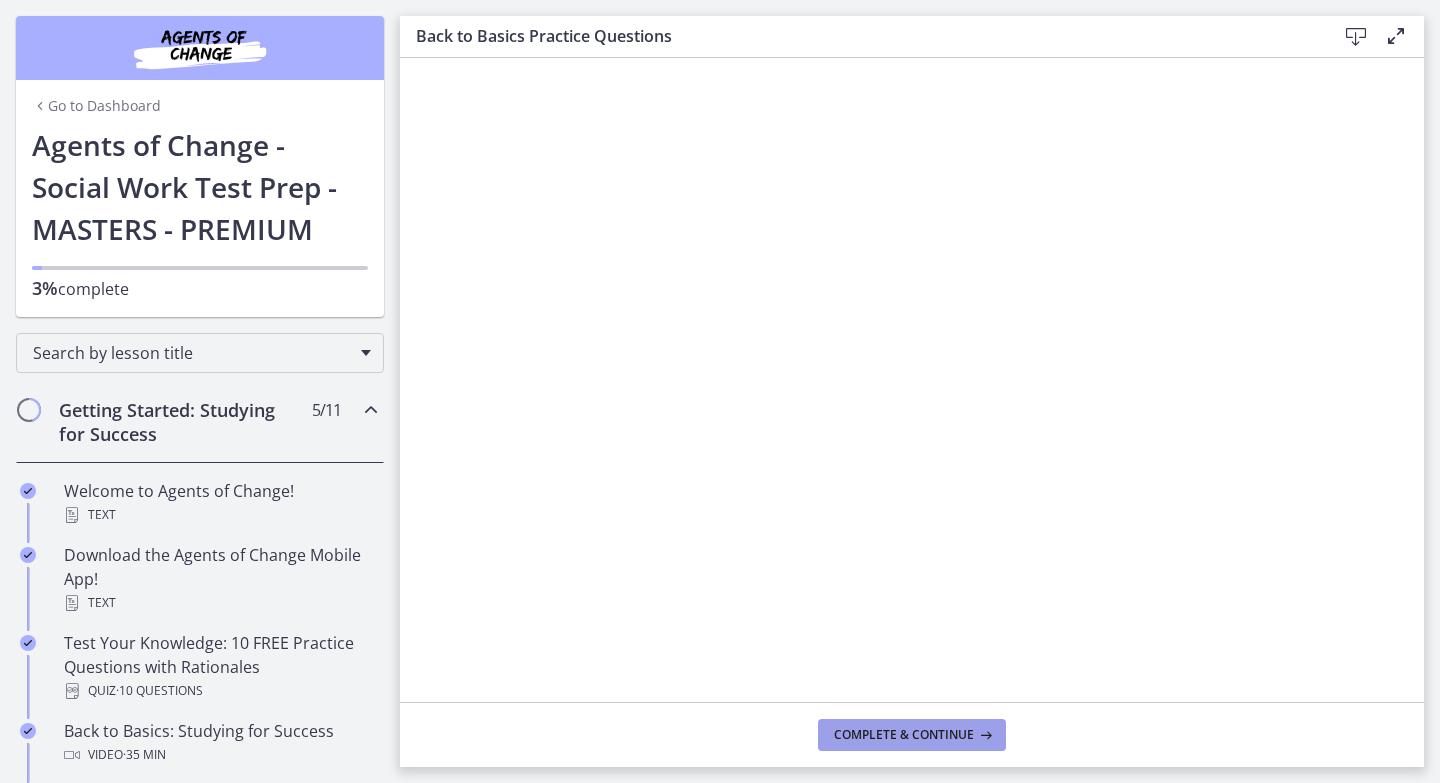 click on "Complete & continue" at bounding box center [904, 735] 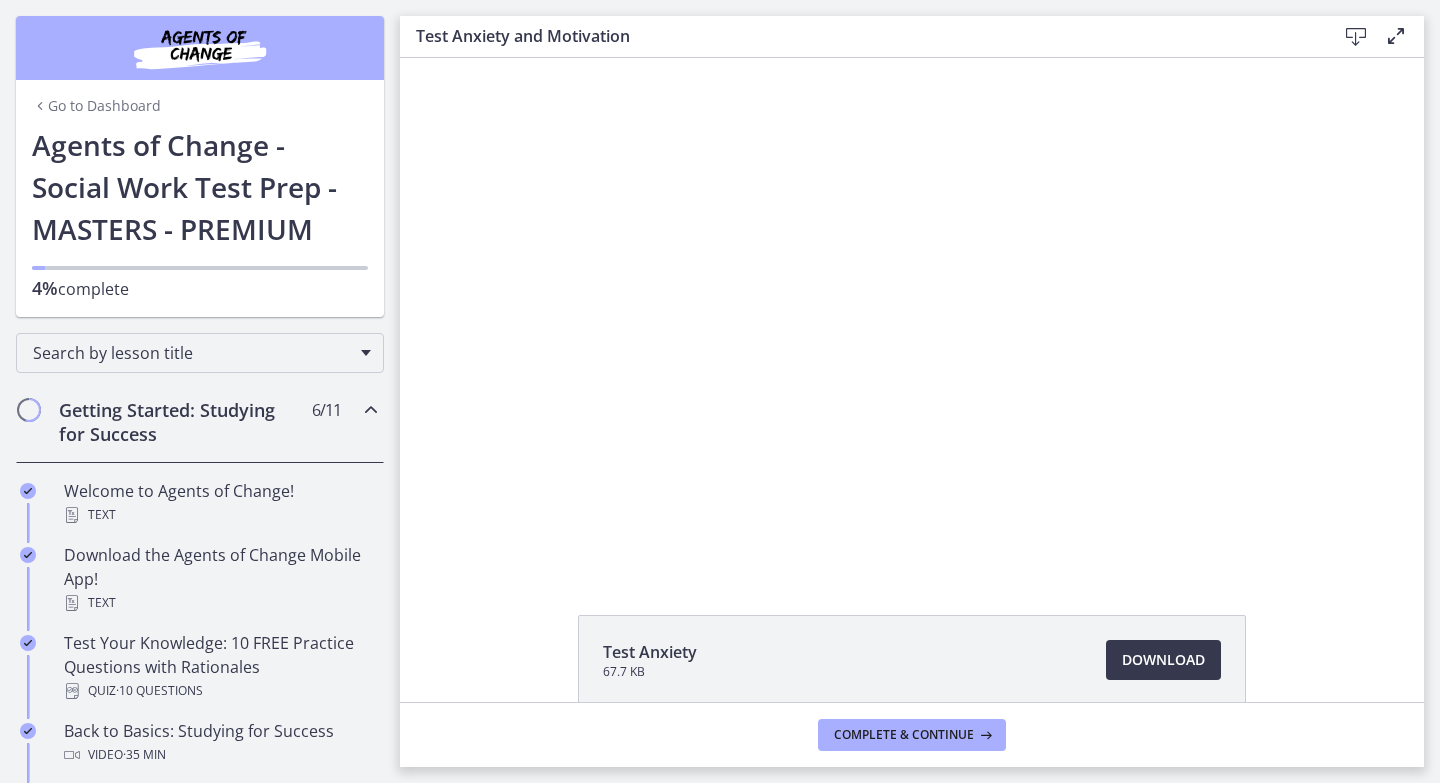 scroll, scrollTop: 0, scrollLeft: 0, axis: both 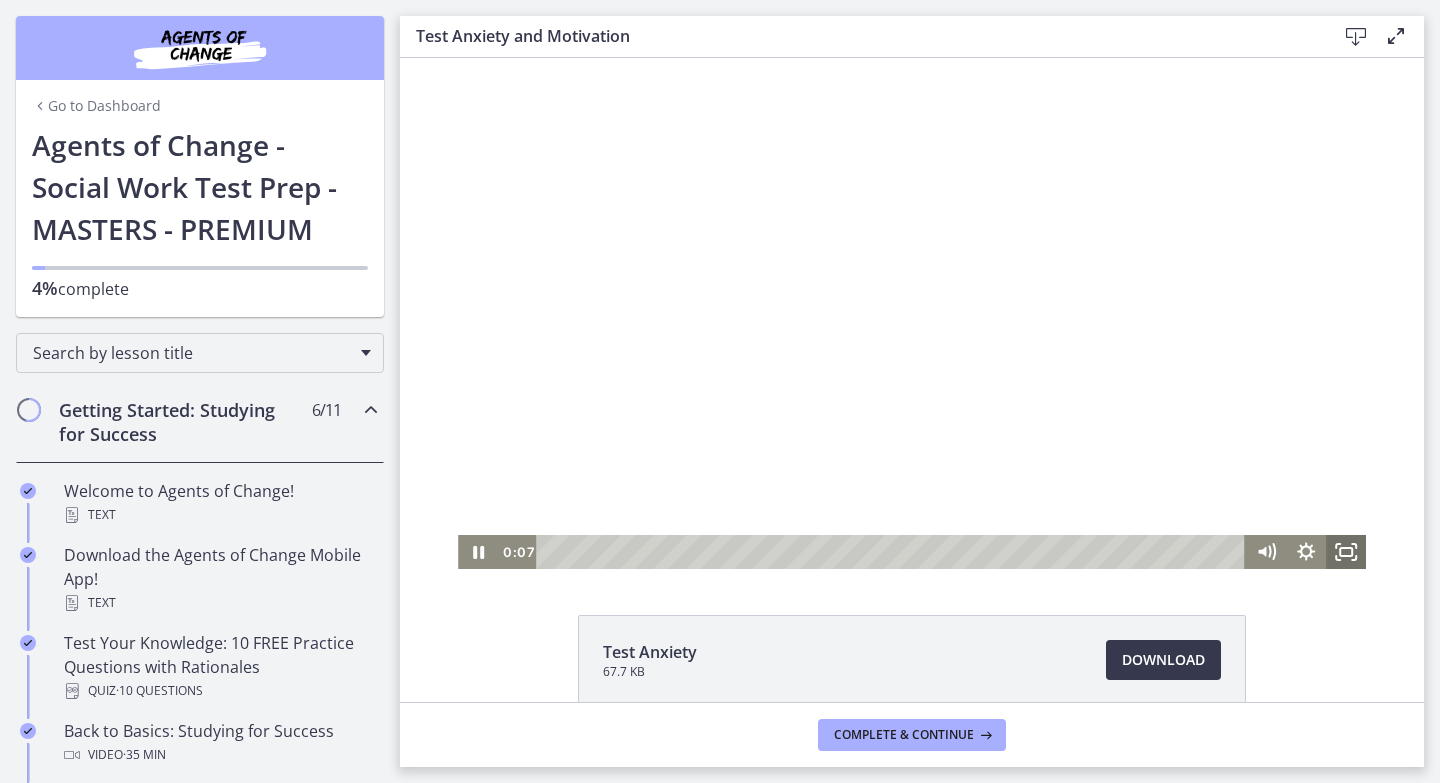 click 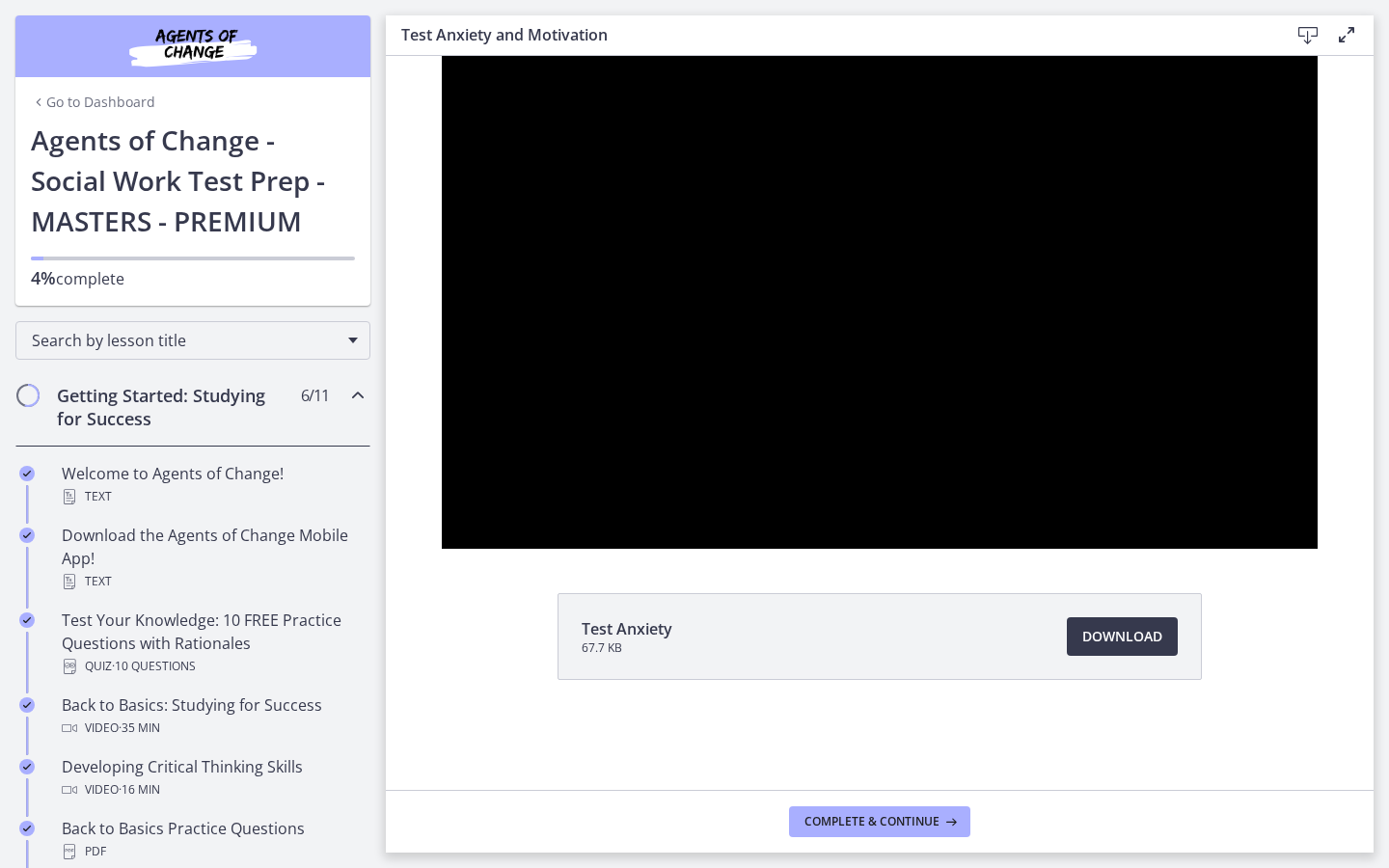 type 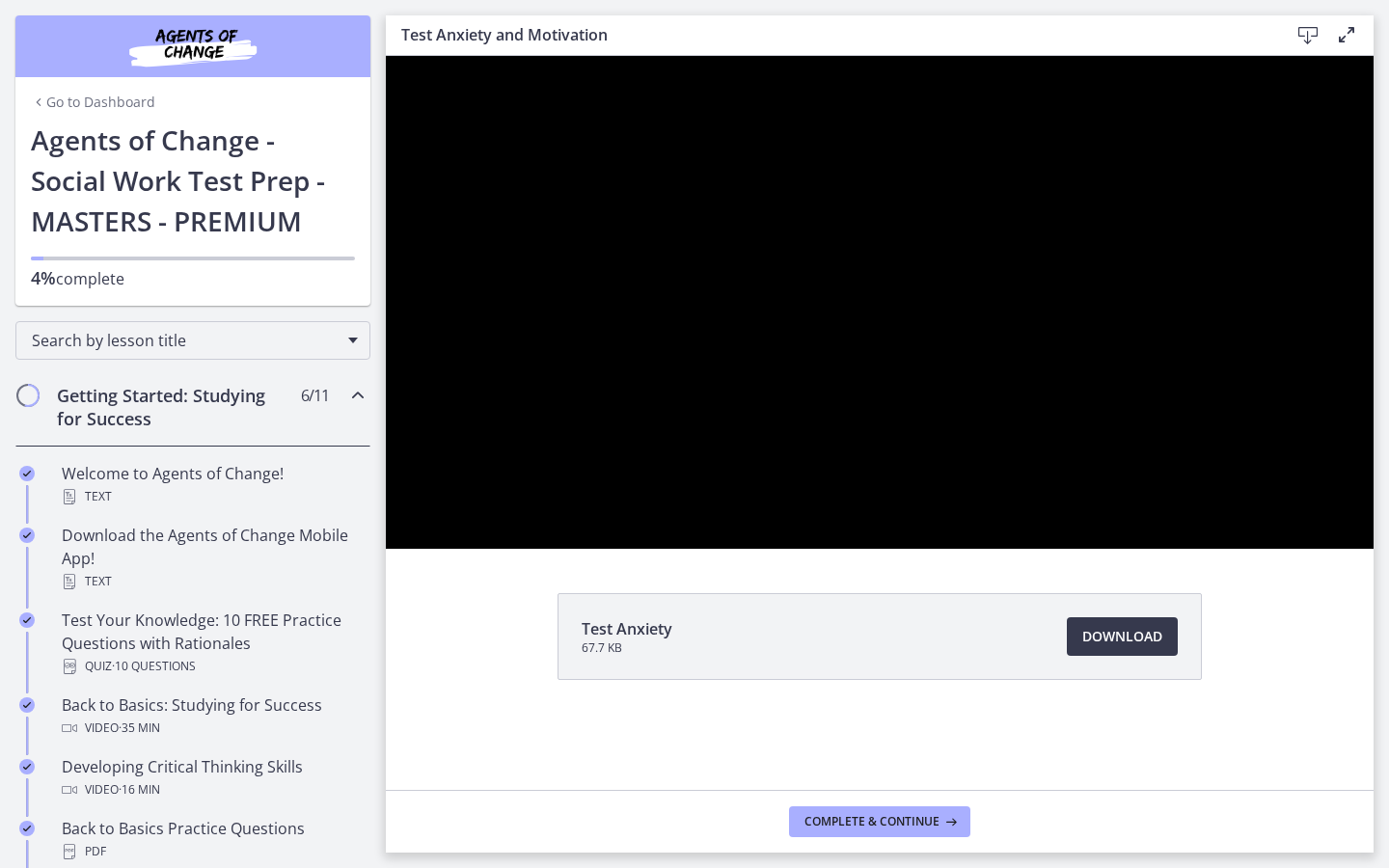 click at bounding box center [1348, 528] 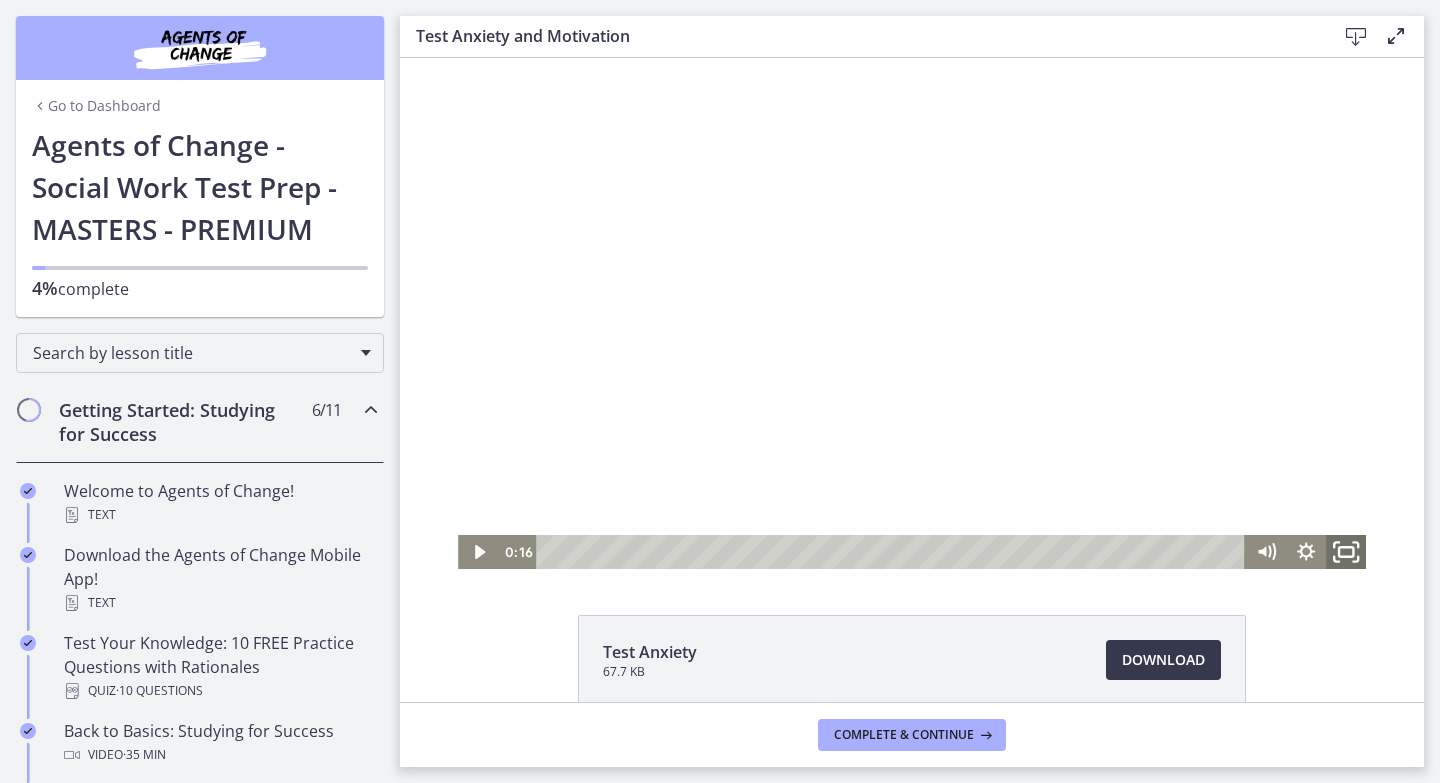 click 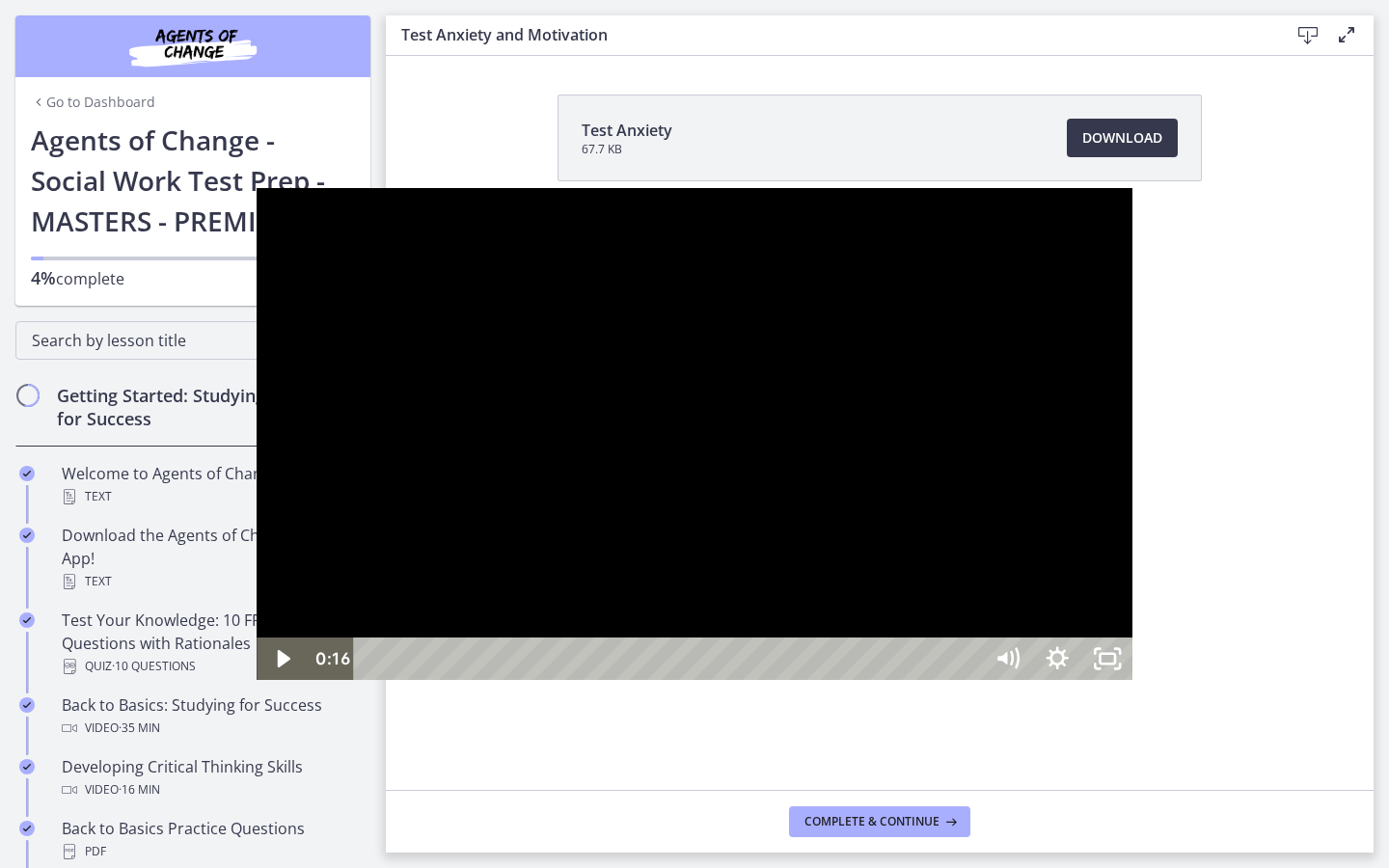click at bounding box center (694, 434) 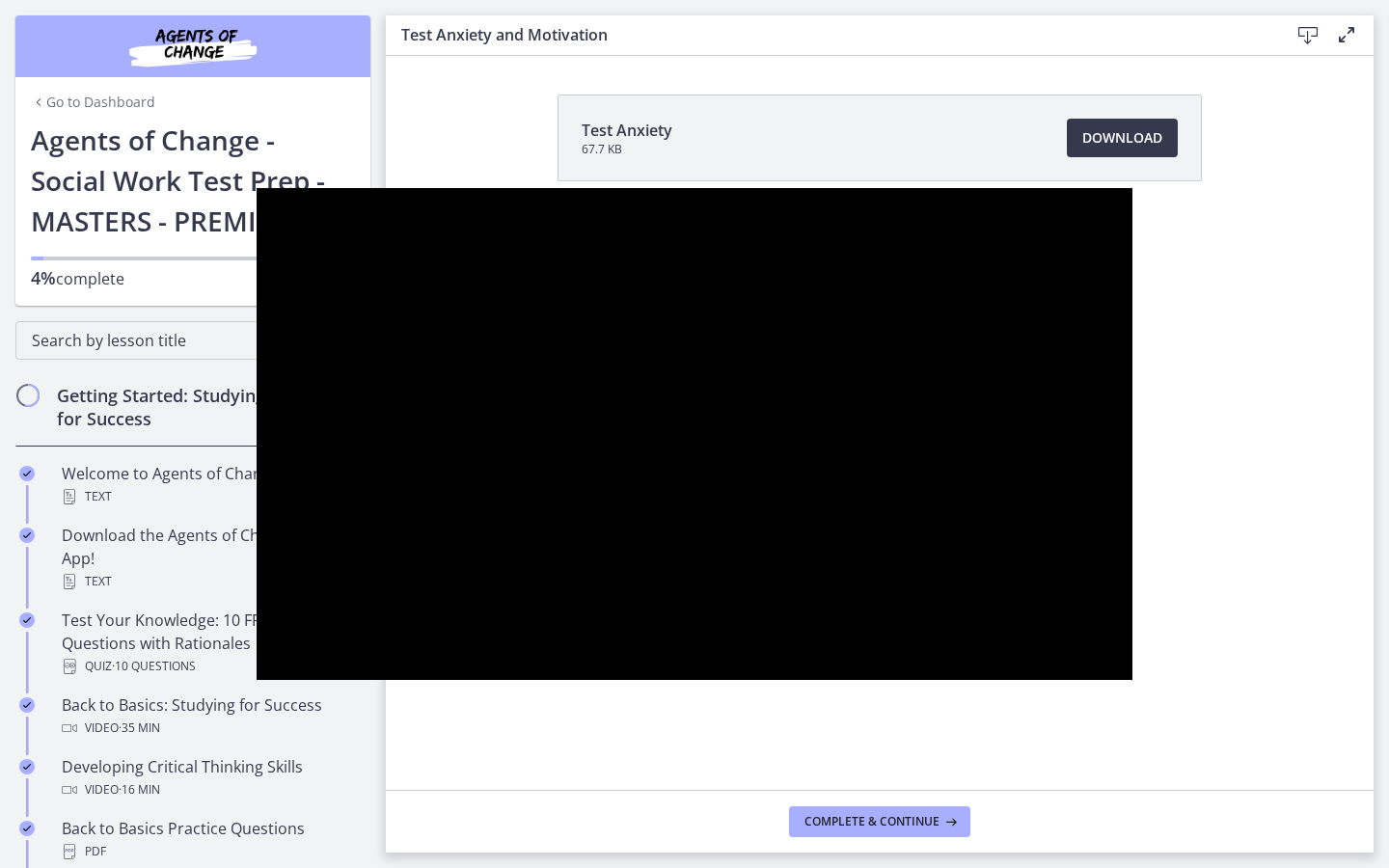 click at bounding box center [694, 434] 